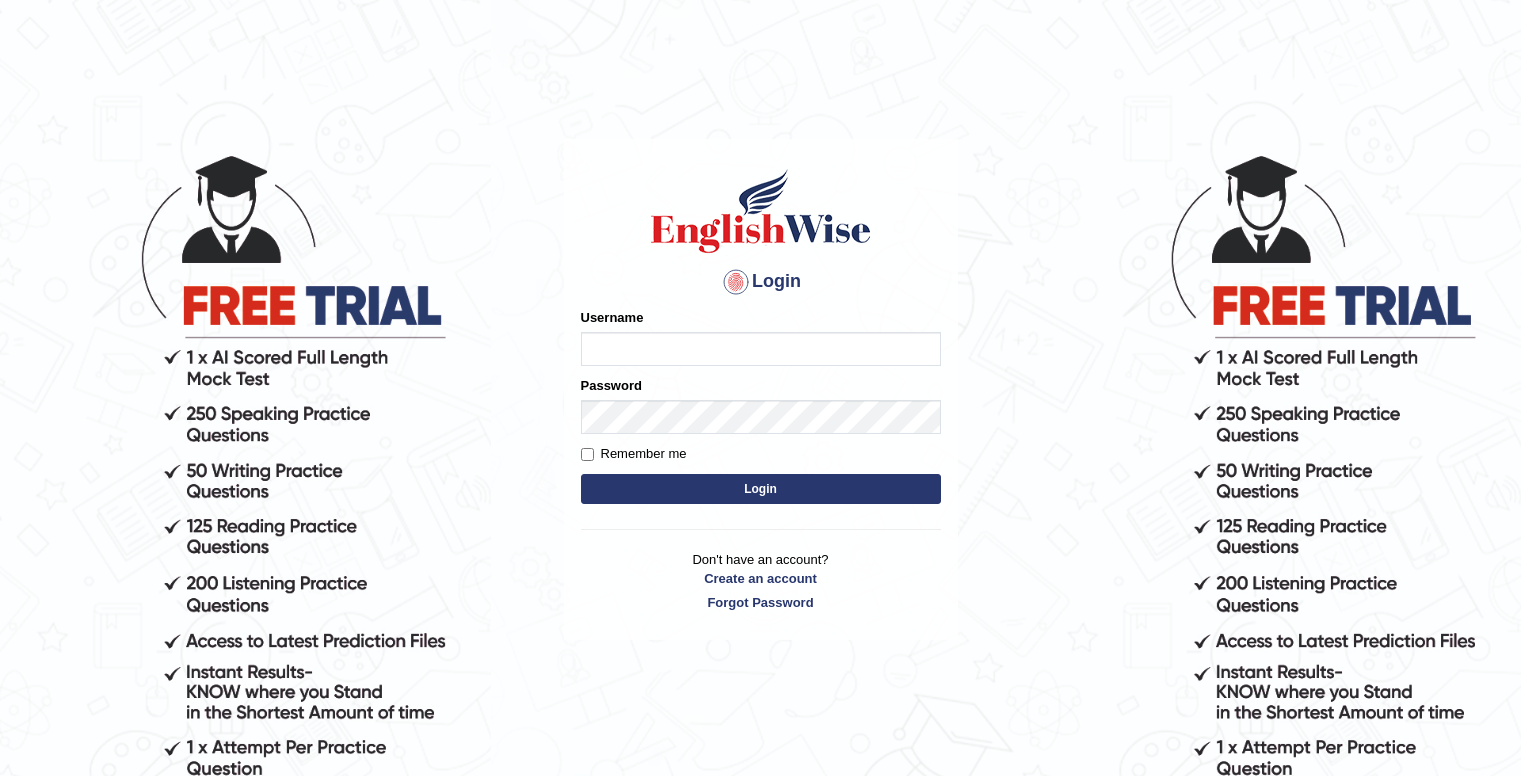 scroll, scrollTop: 0, scrollLeft: 0, axis: both 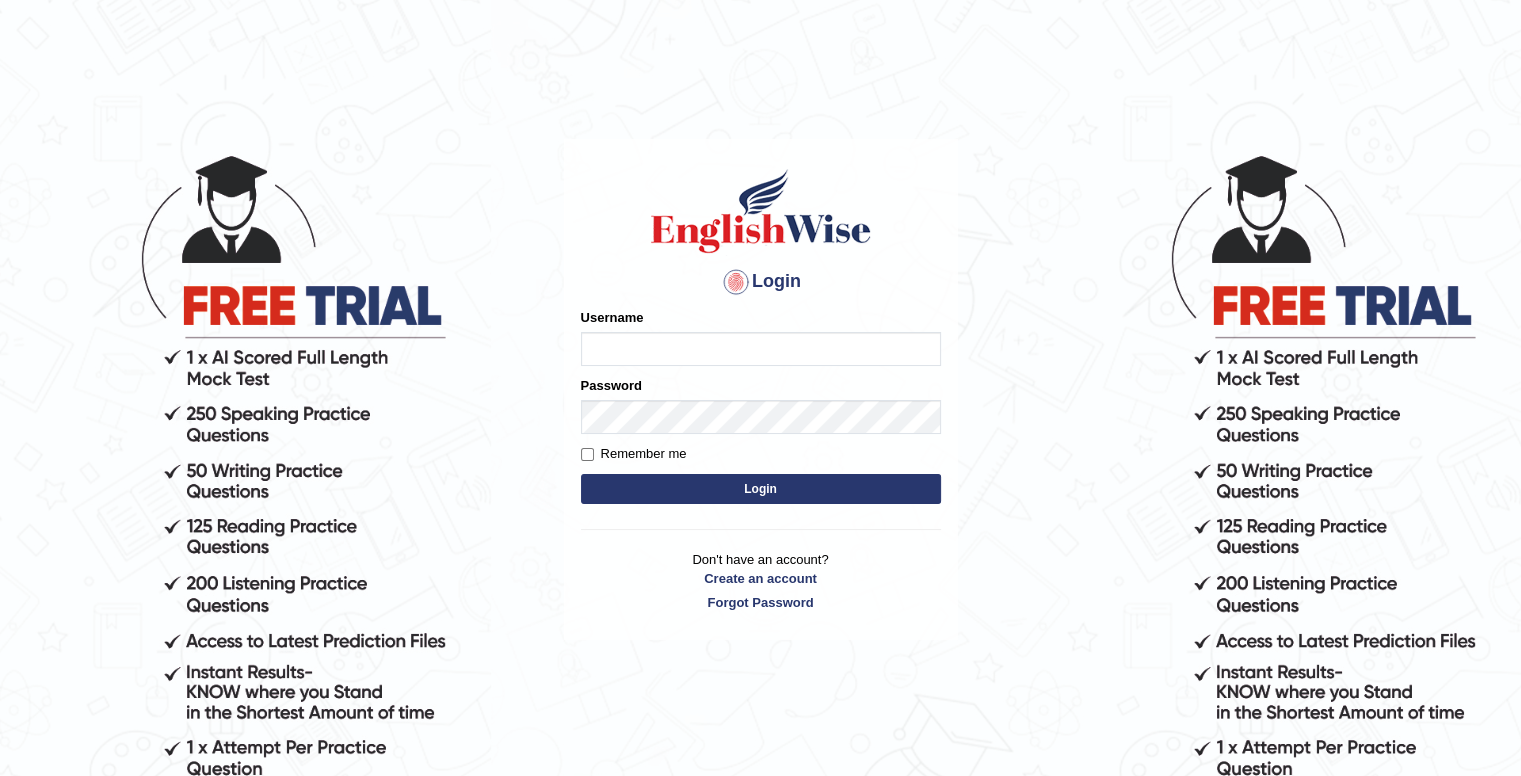 click on "Username" at bounding box center [761, 349] 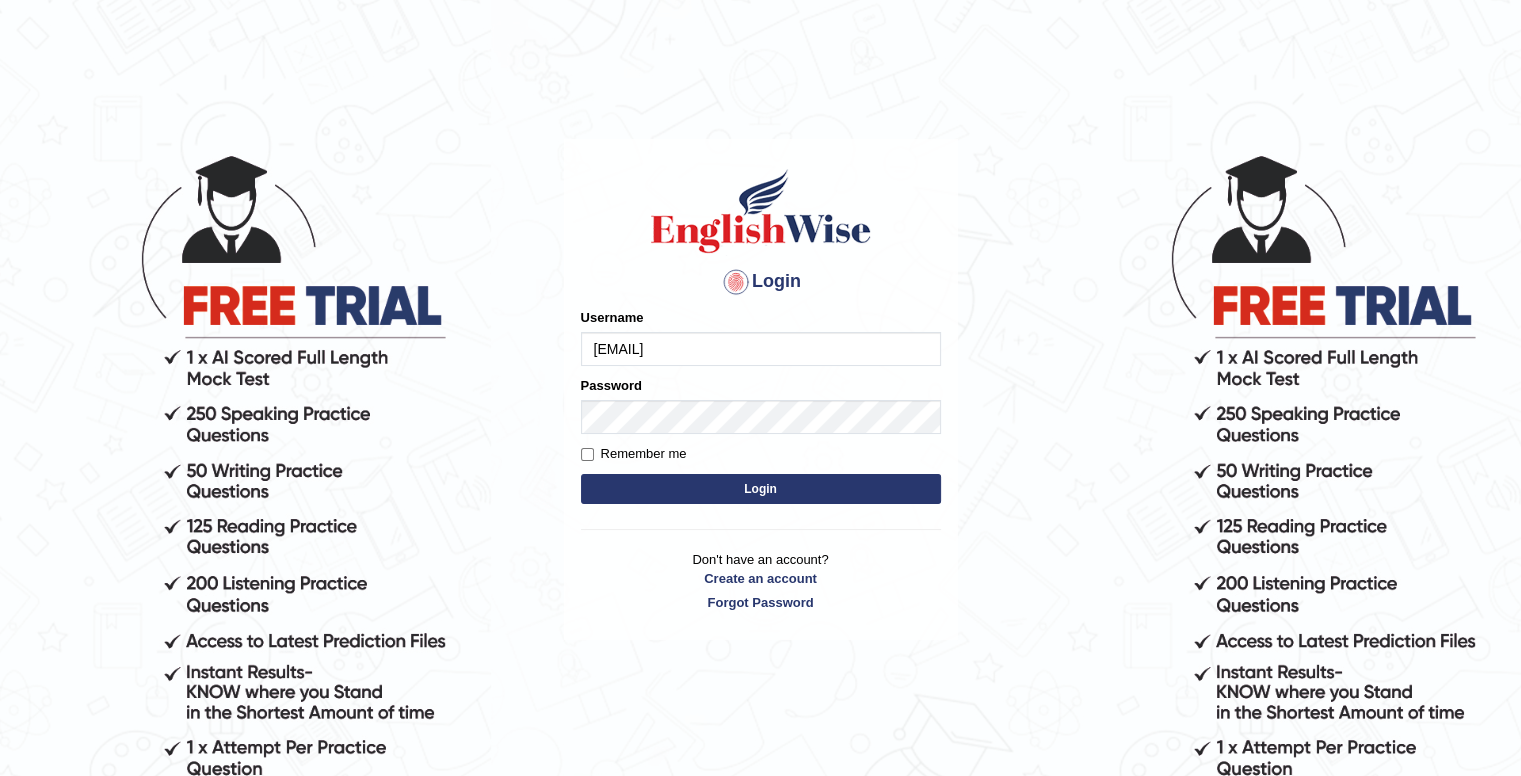 type on "[EMAIL]" 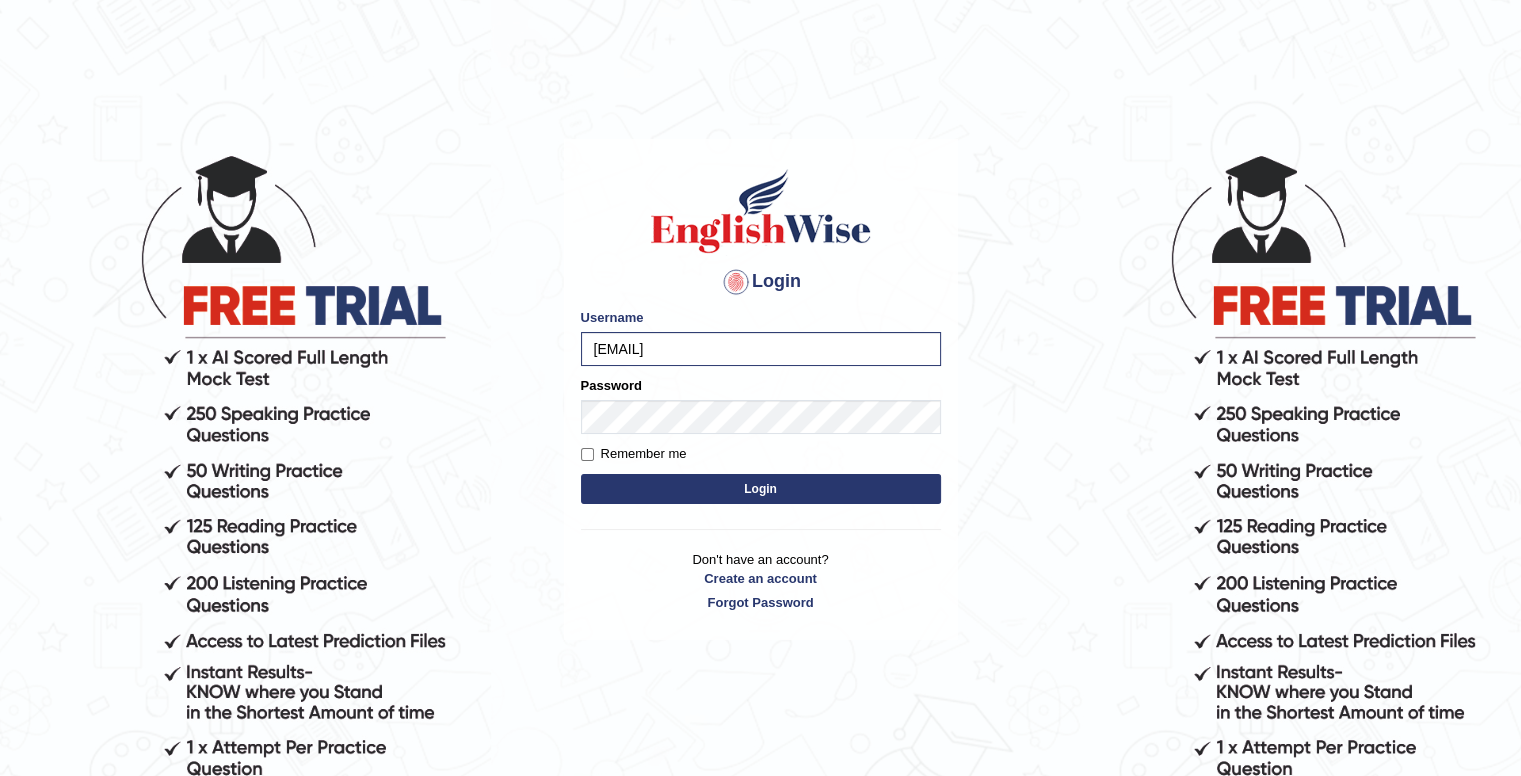 click on "Login" at bounding box center (761, 489) 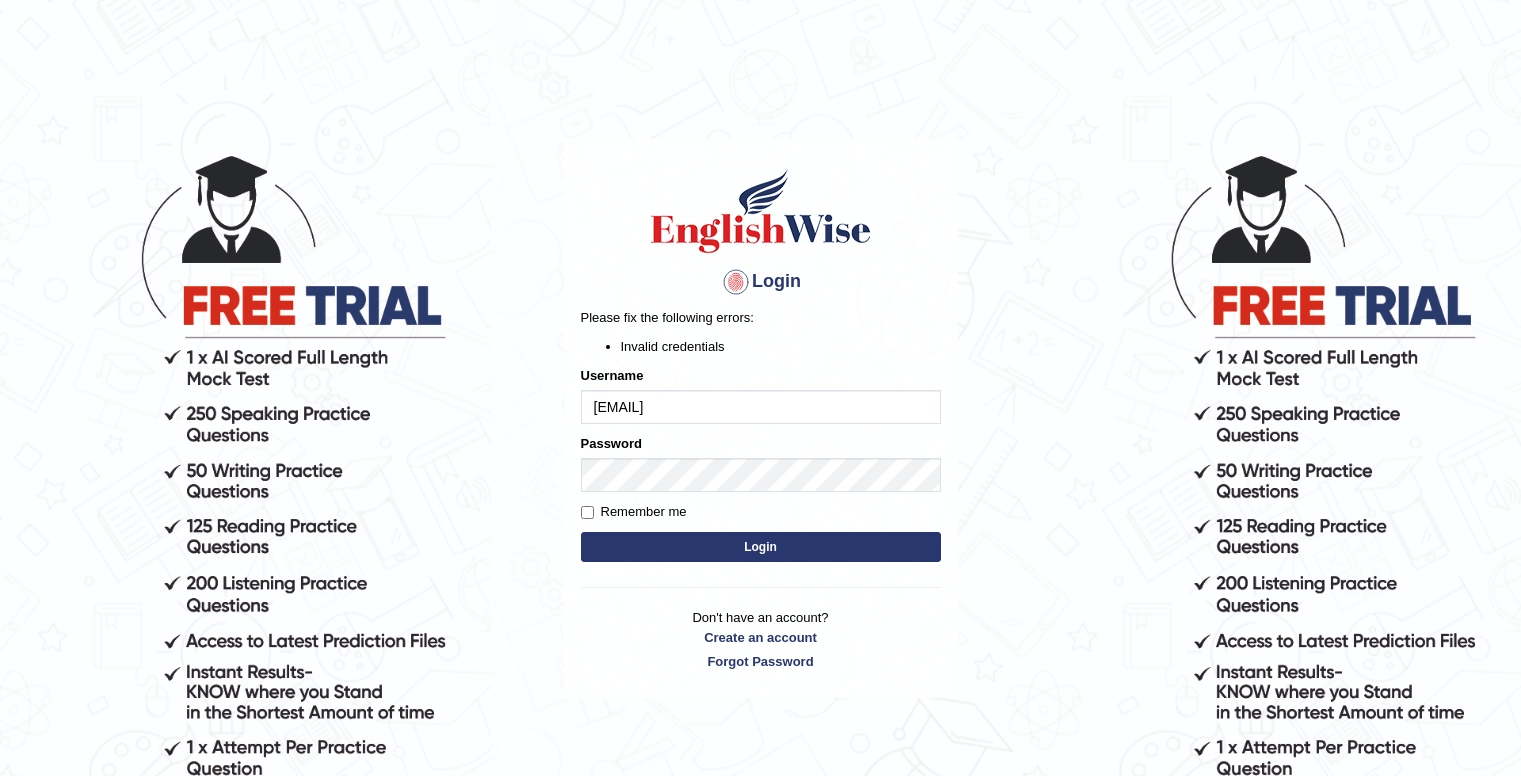 scroll, scrollTop: 0, scrollLeft: 0, axis: both 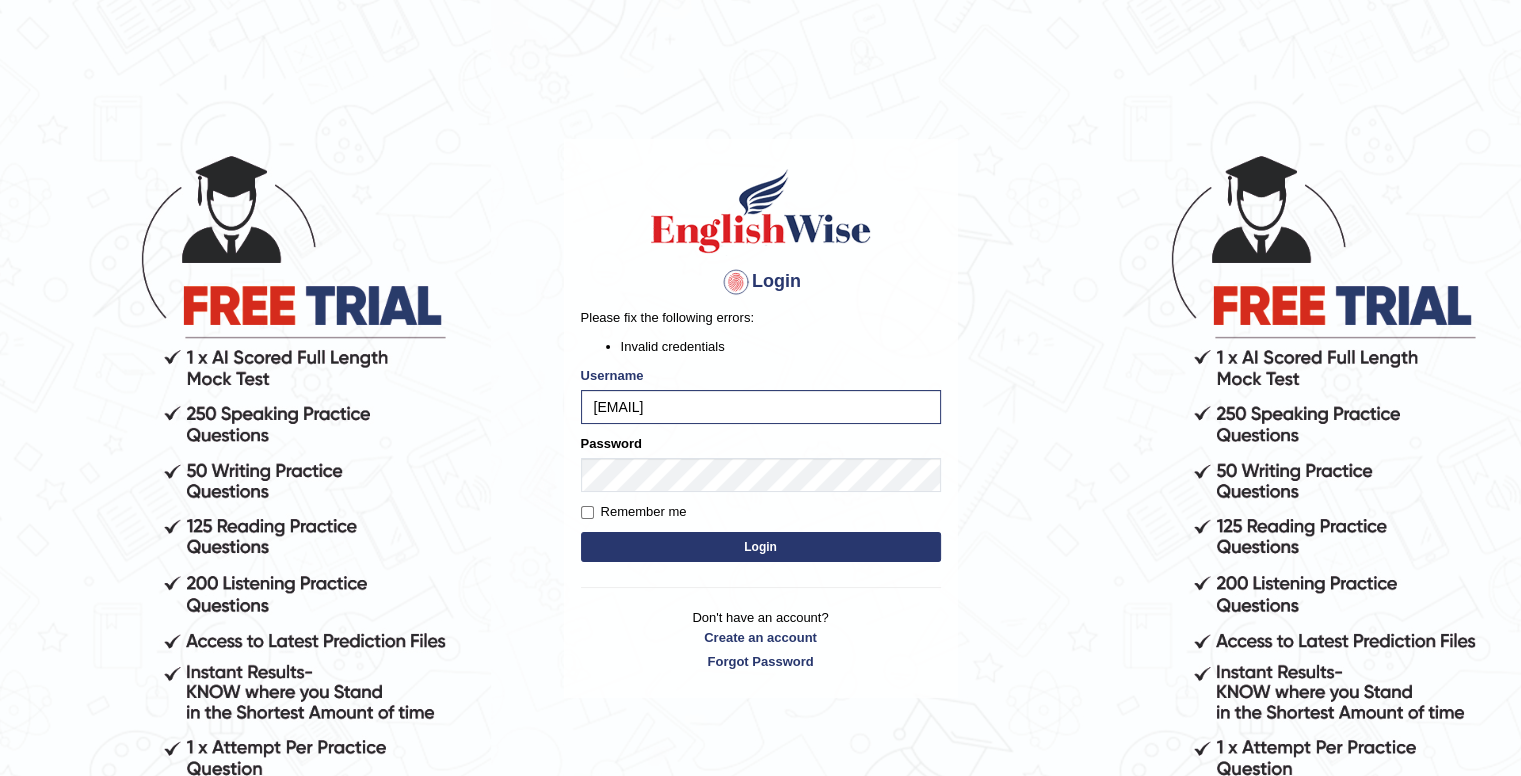 click on "Remember me" at bounding box center [587, 512] 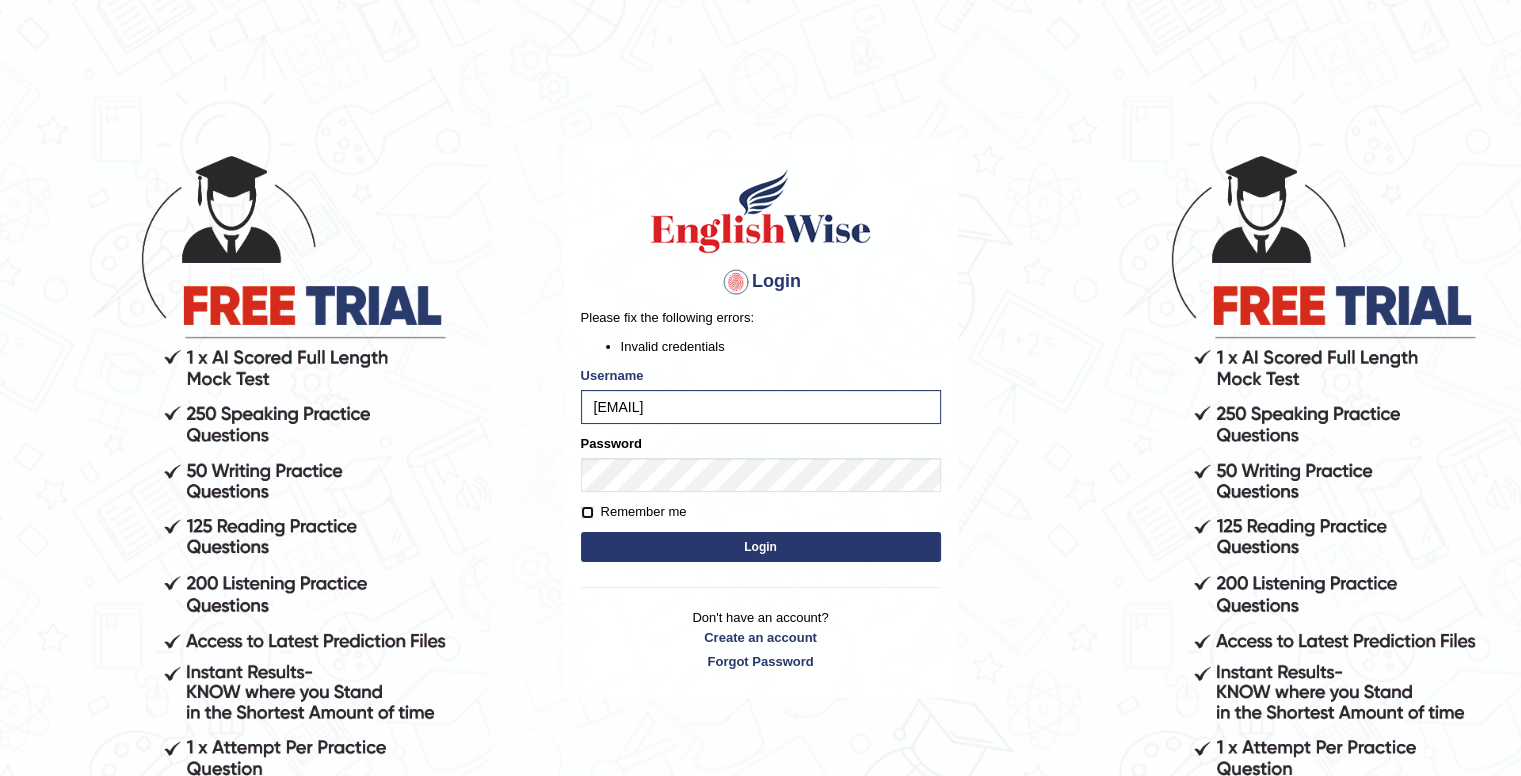 checkbox on "true" 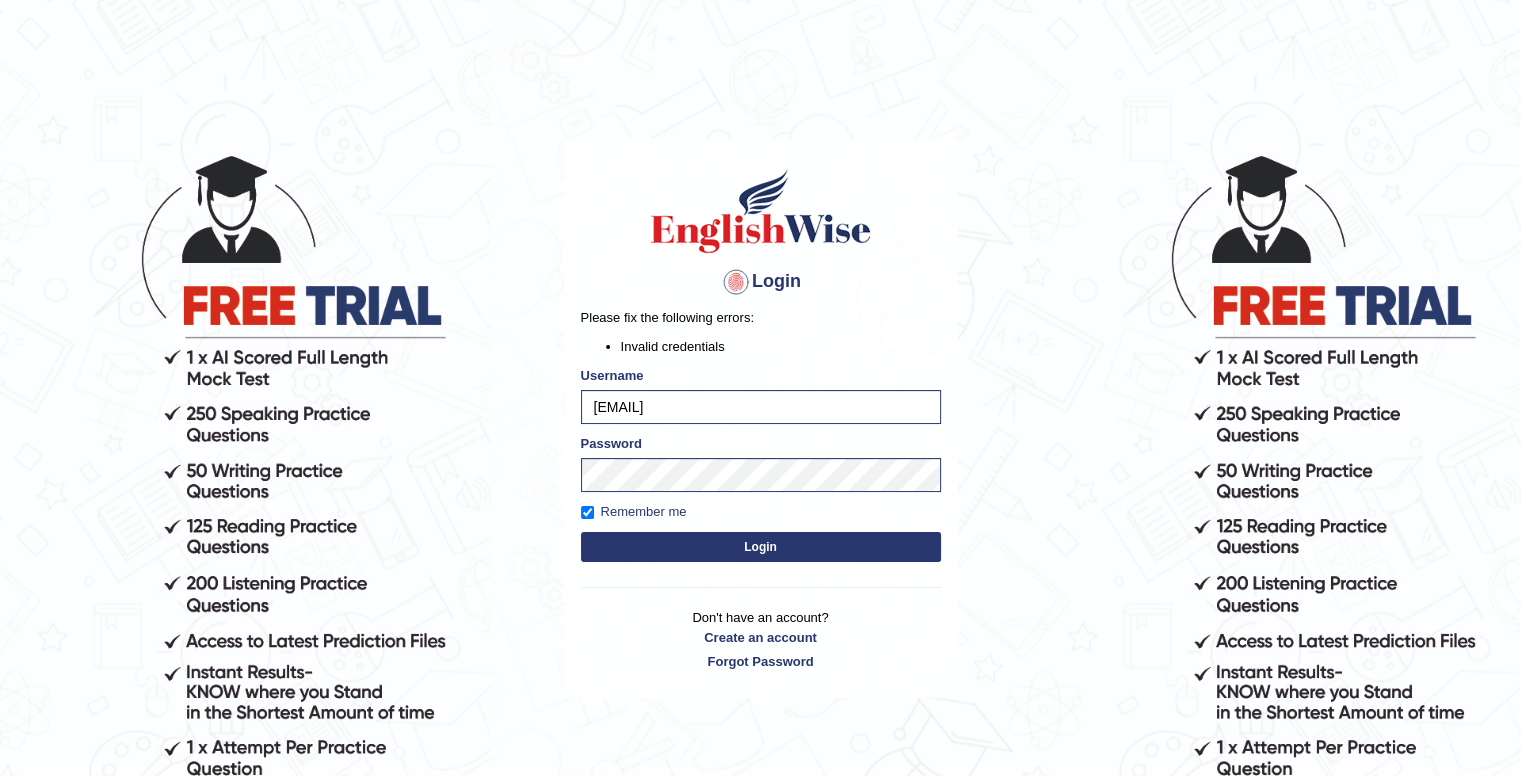 click on "Login" at bounding box center (761, 547) 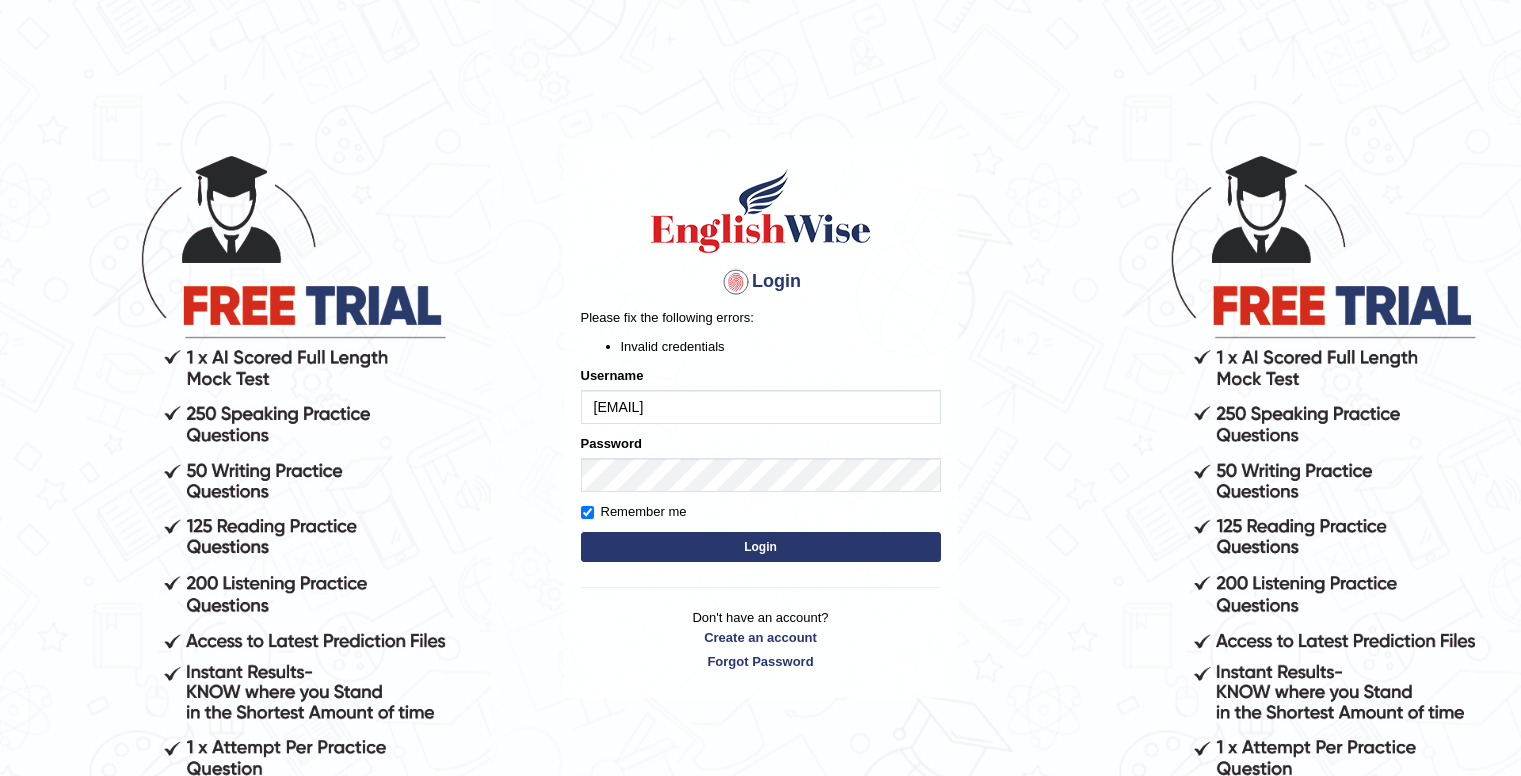 scroll, scrollTop: 0, scrollLeft: 0, axis: both 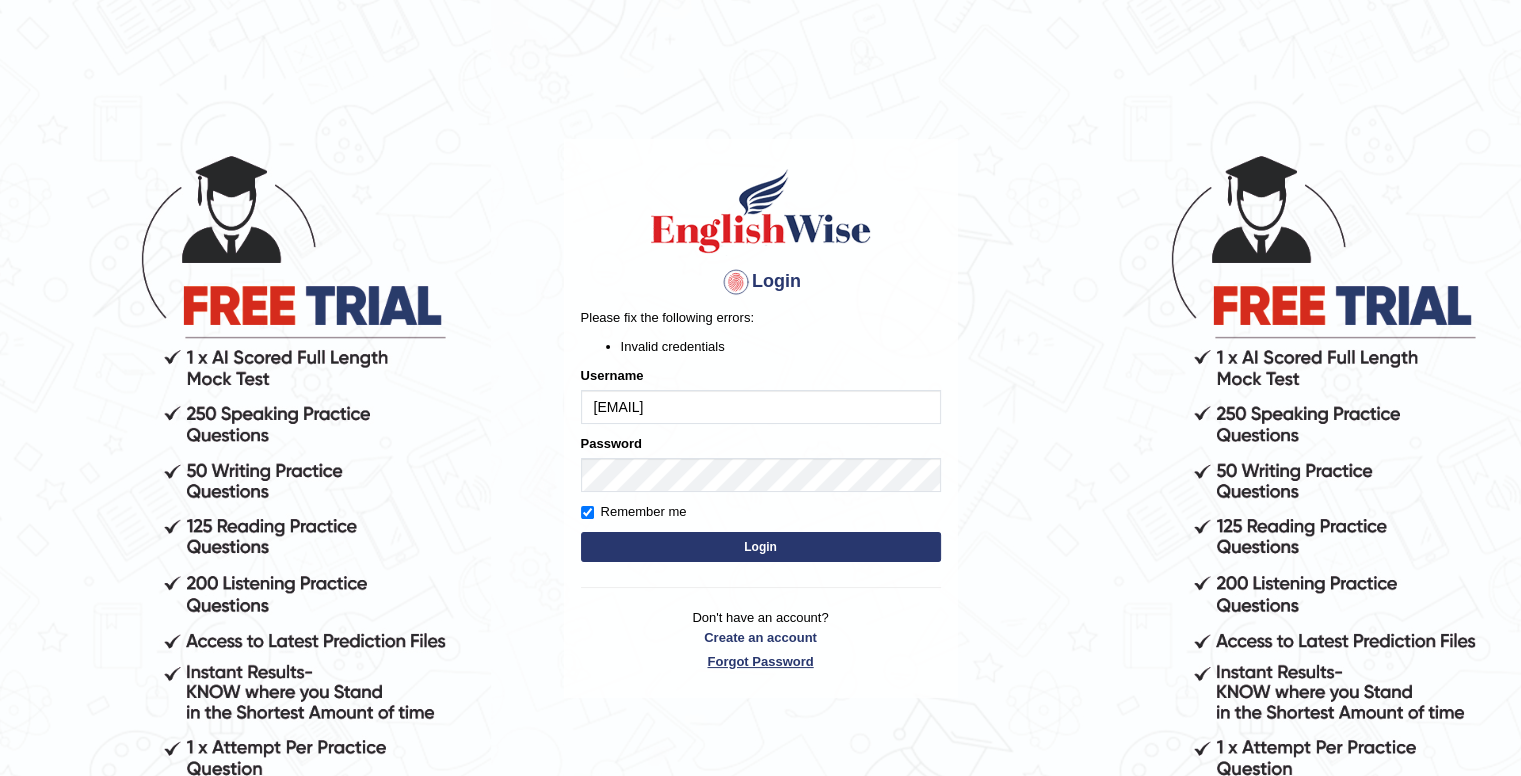 click on "Forgot Password" at bounding box center [761, 661] 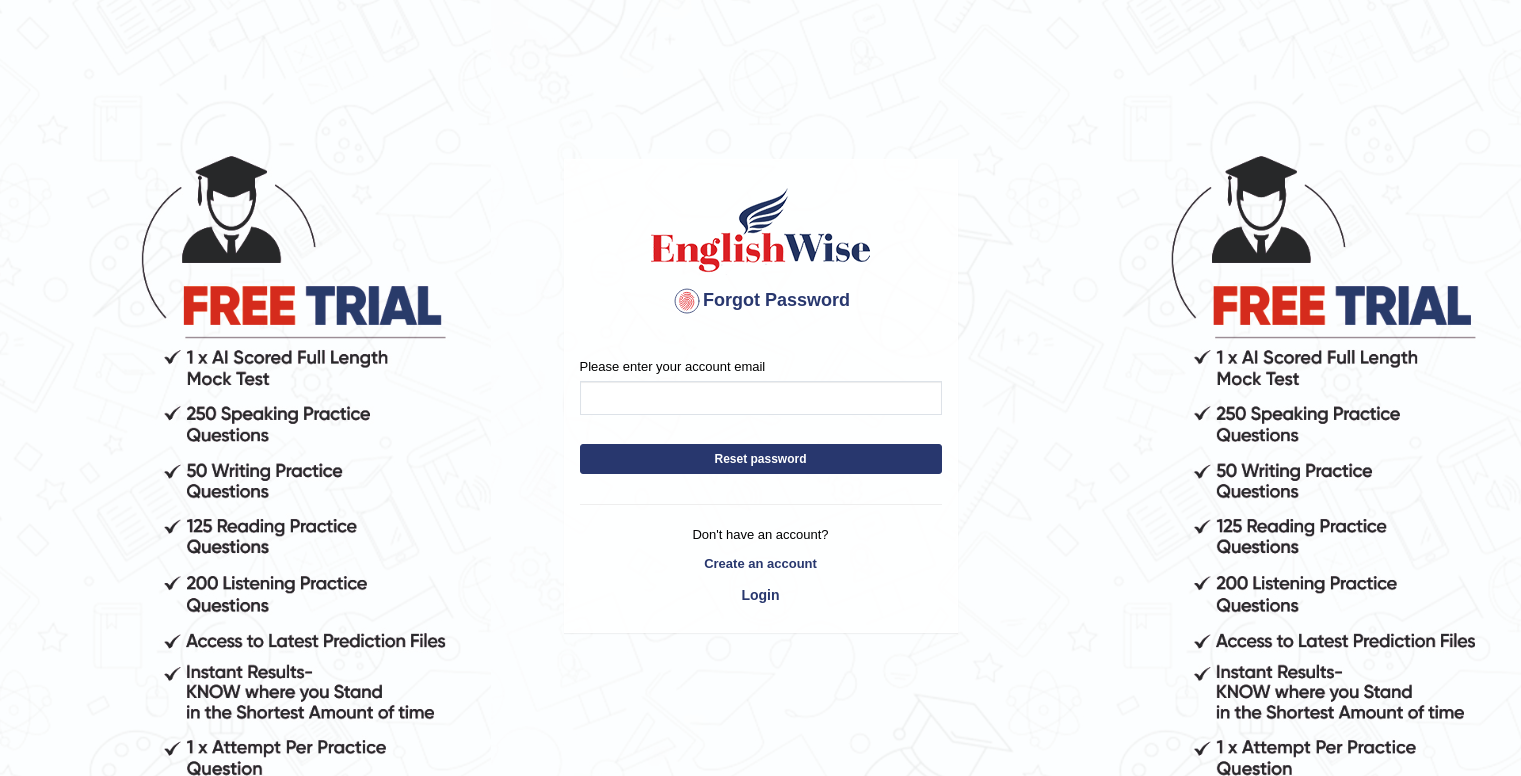 scroll, scrollTop: 0, scrollLeft: 0, axis: both 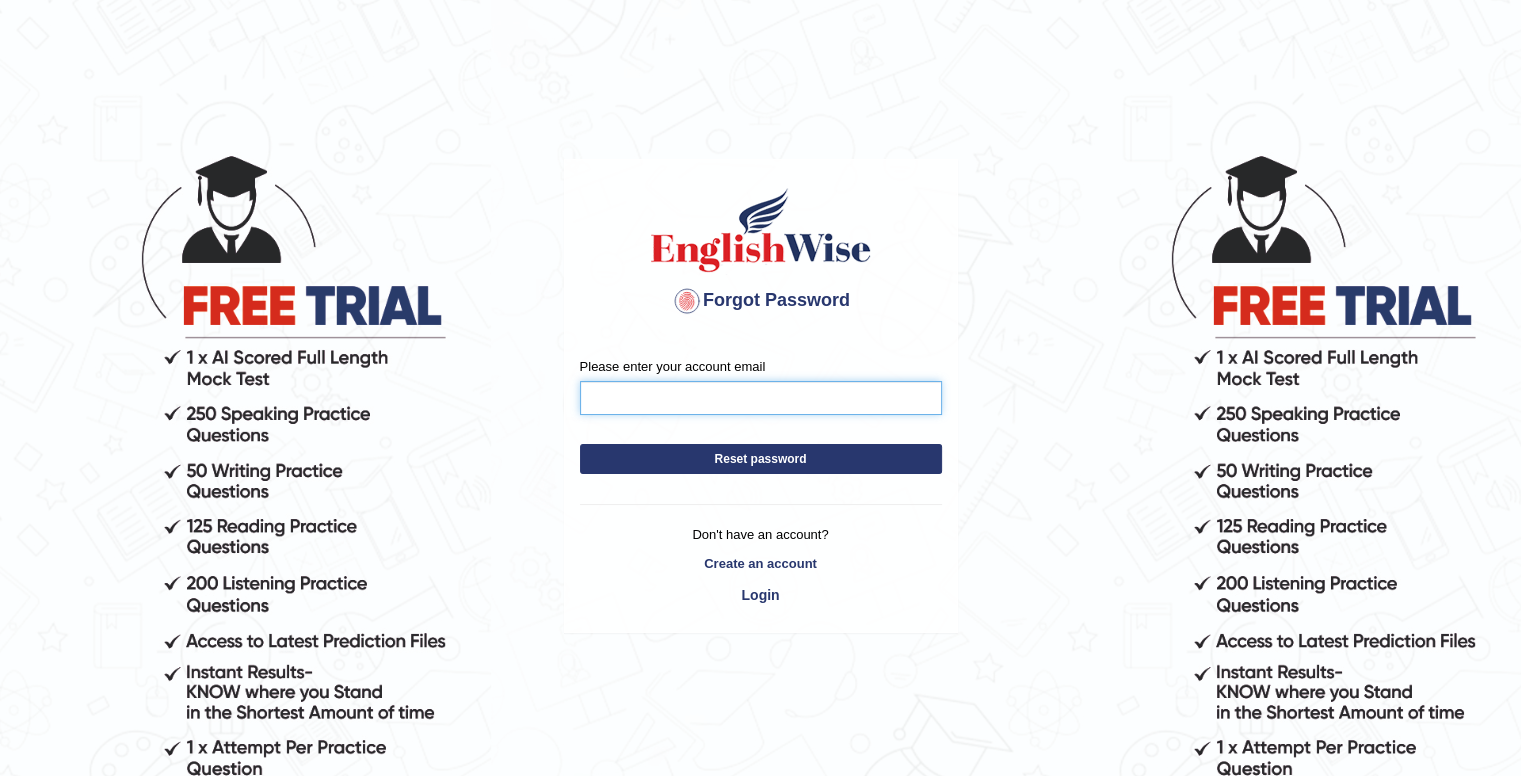 click on "Please enter your account email" at bounding box center (761, 398) 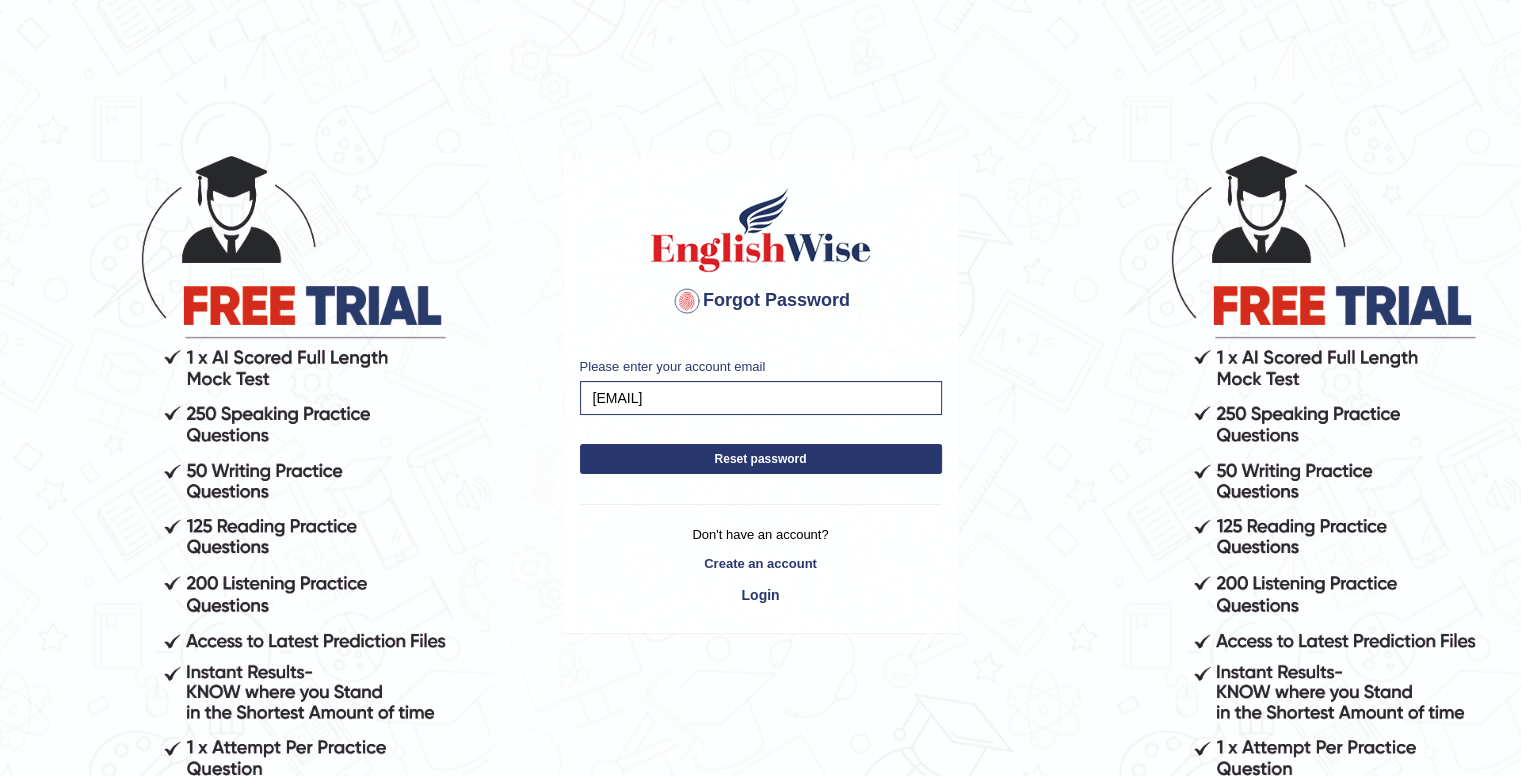 click on "Reset password" at bounding box center [761, 459] 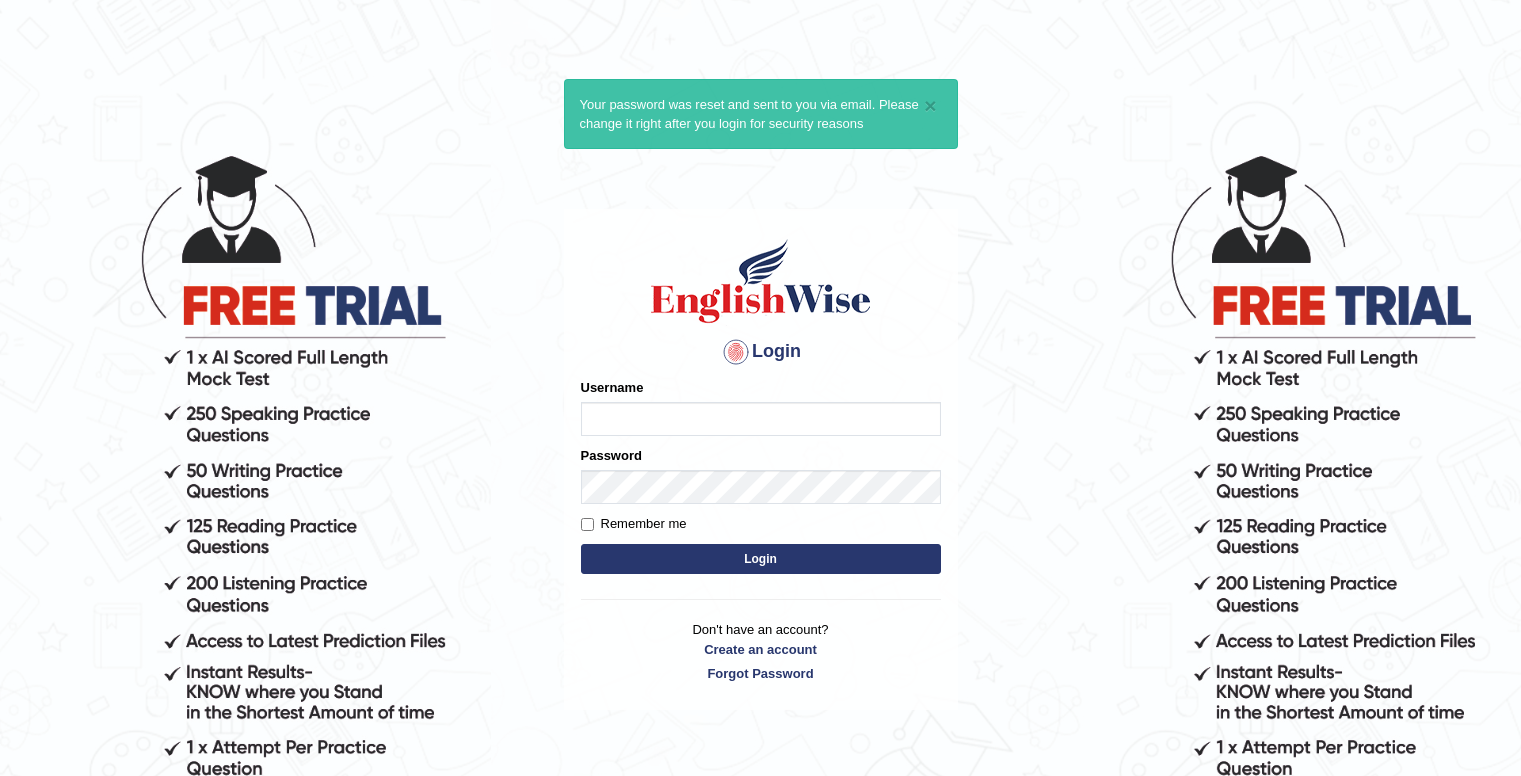 scroll, scrollTop: 0, scrollLeft: 0, axis: both 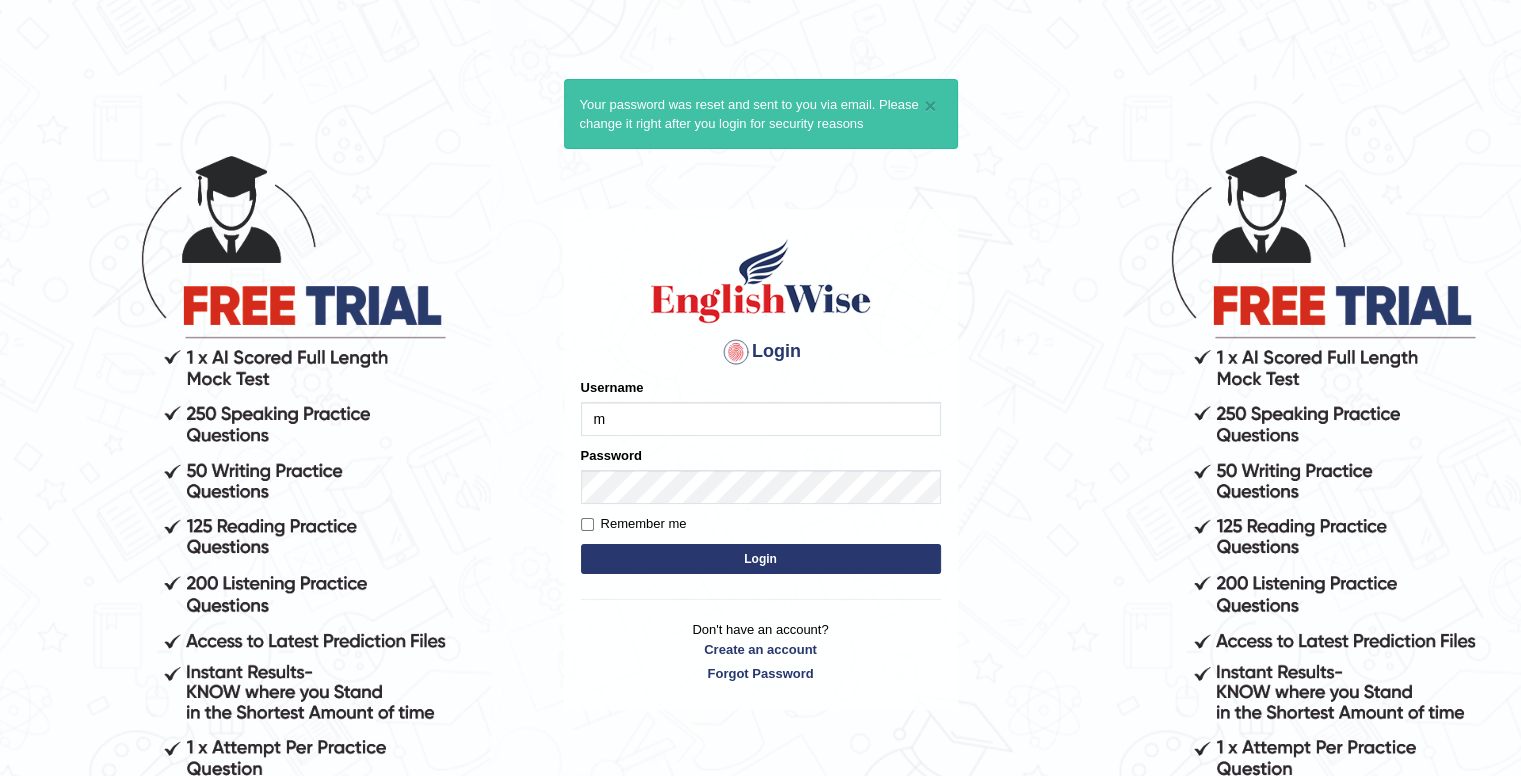 type on "maryclasina@gmail.com" 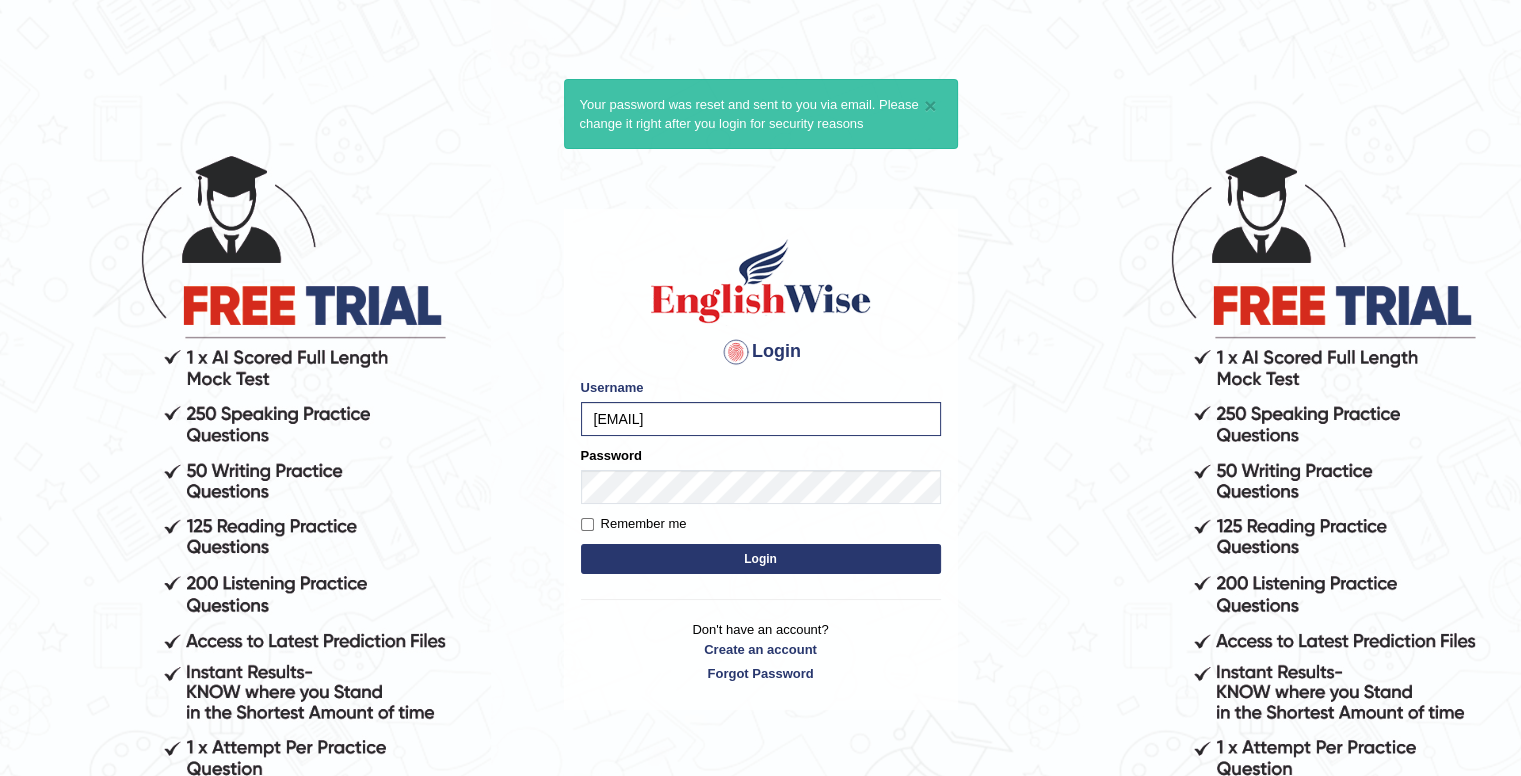 click on "Login" at bounding box center [761, 559] 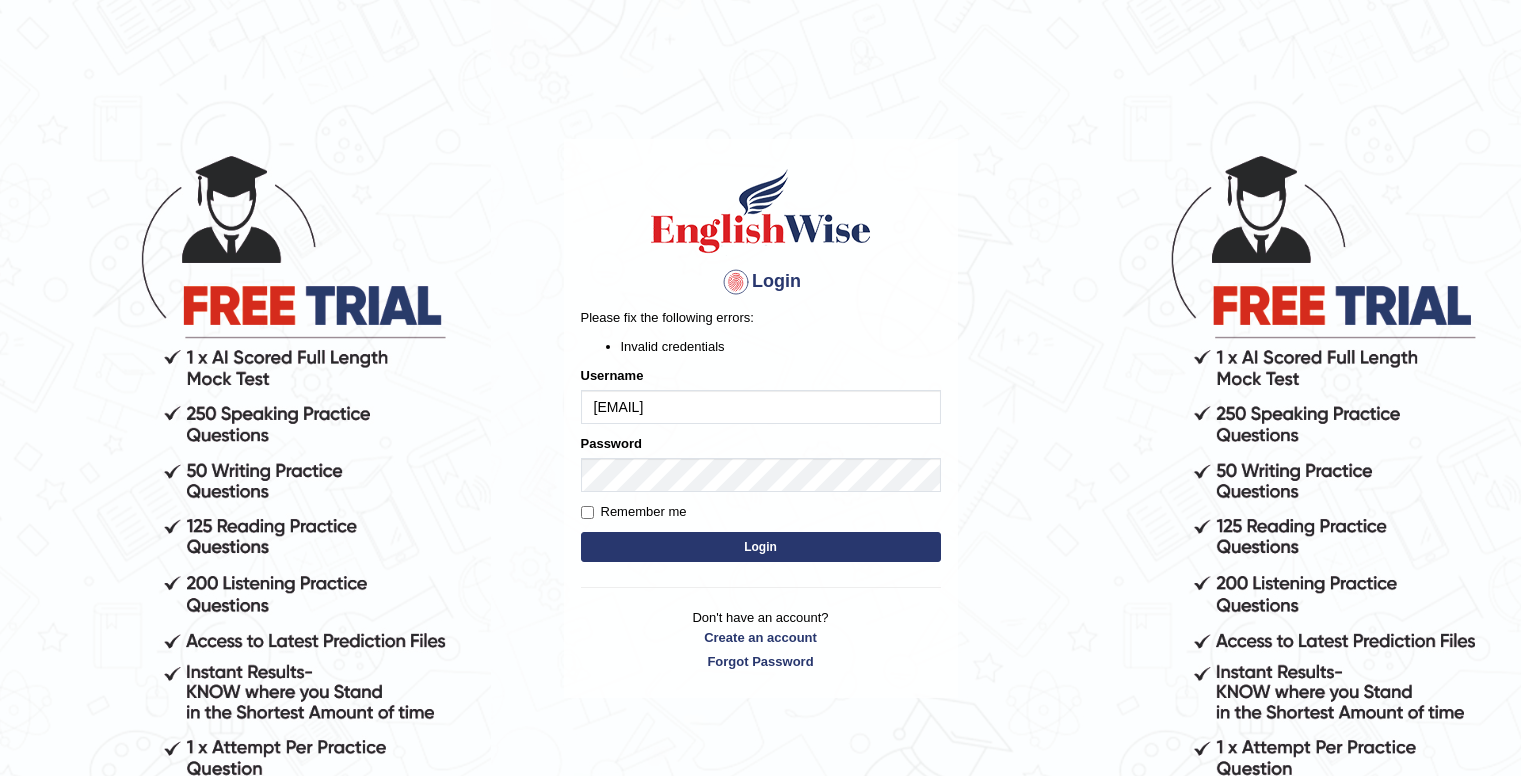scroll, scrollTop: 0, scrollLeft: 0, axis: both 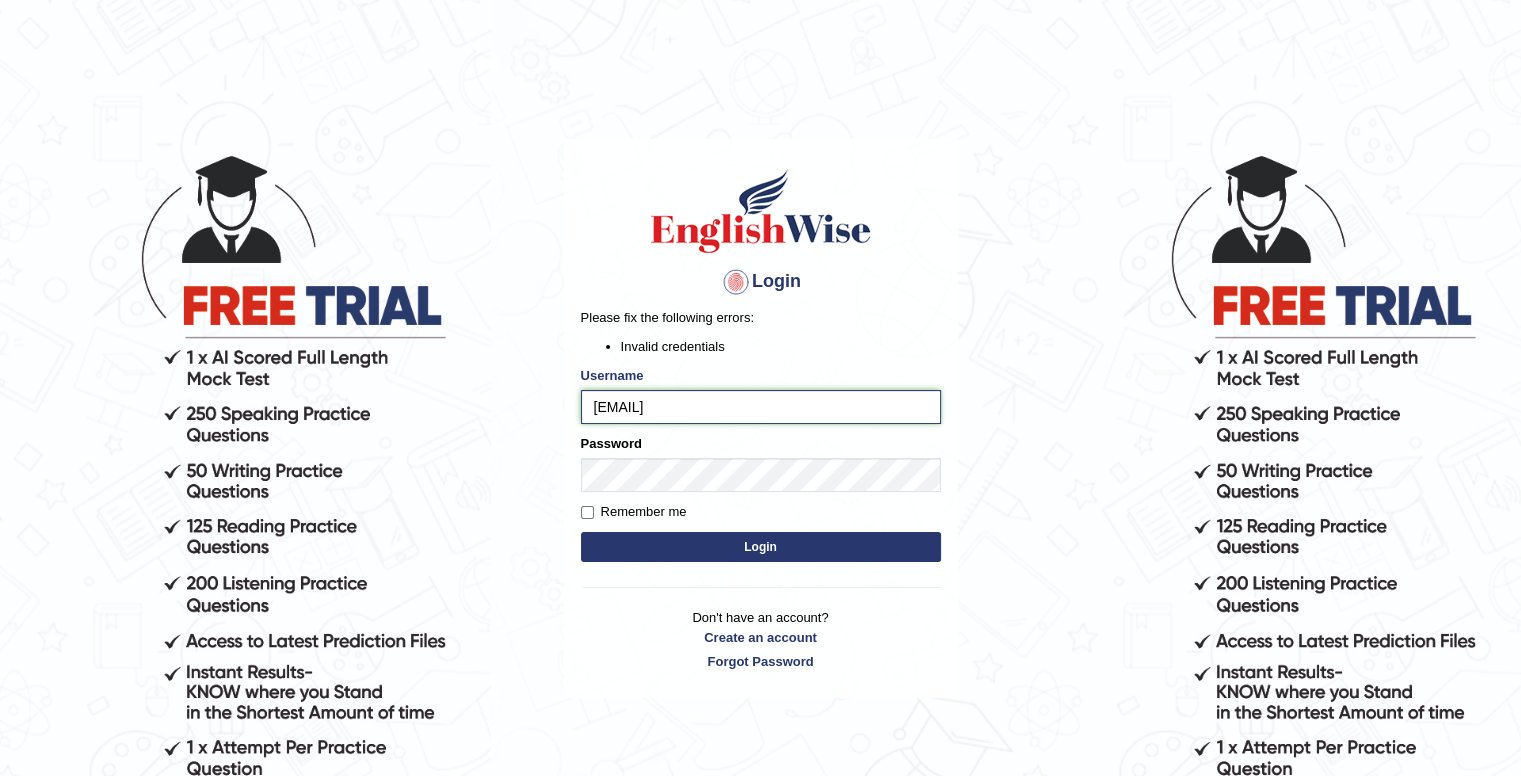 click on "maryclasina@gmail.com" at bounding box center (761, 407) 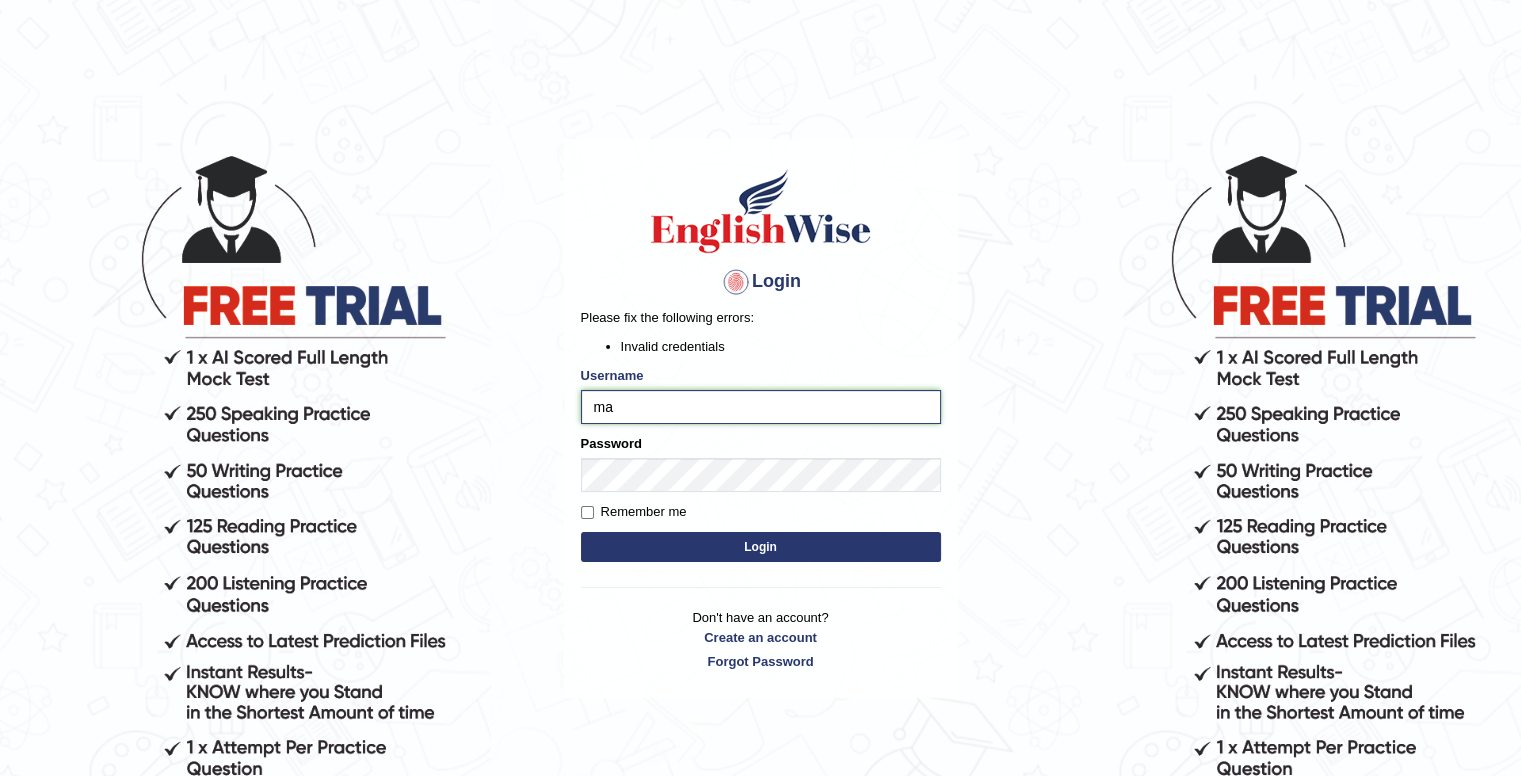 type on "m" 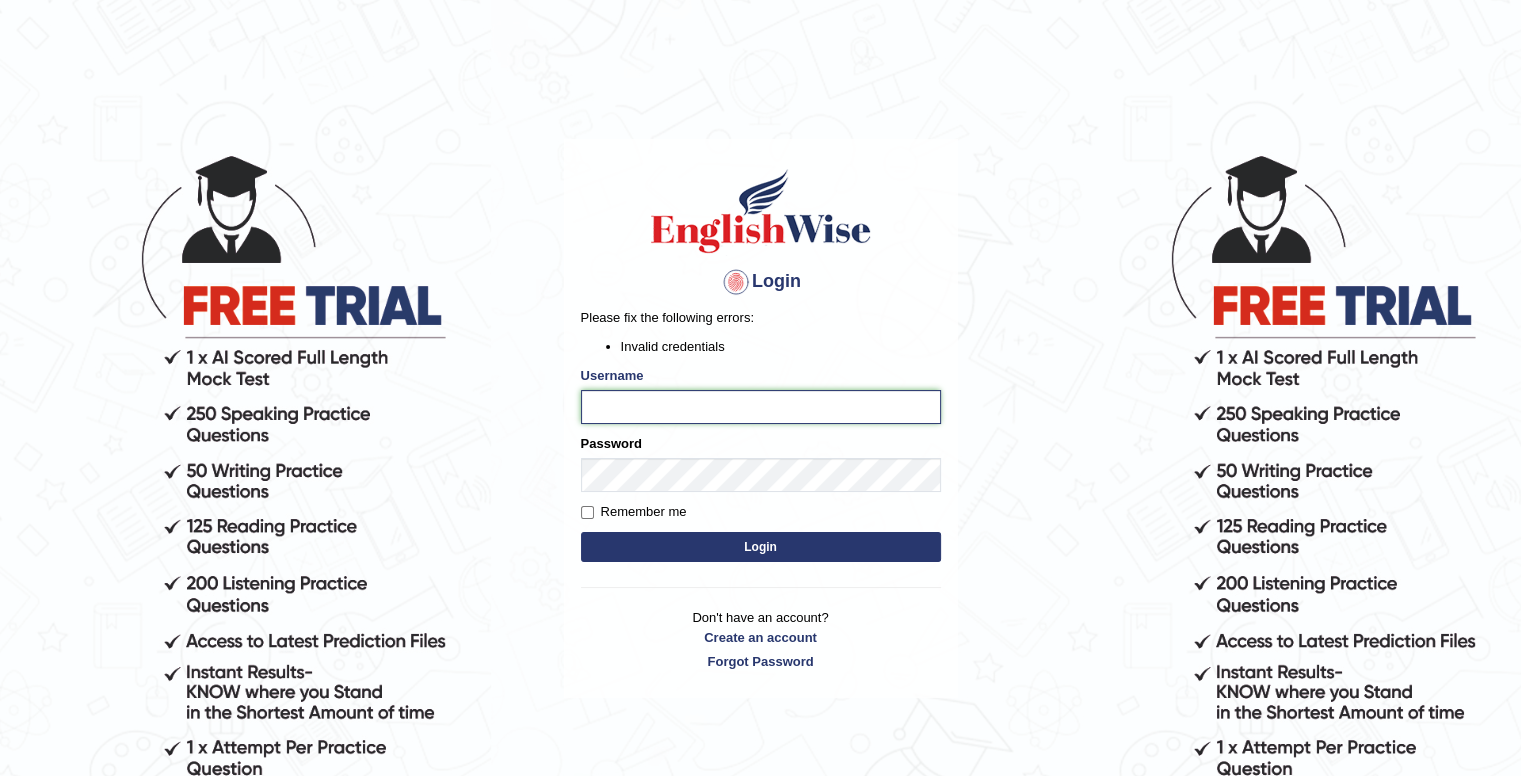 paste on "Maryokere" 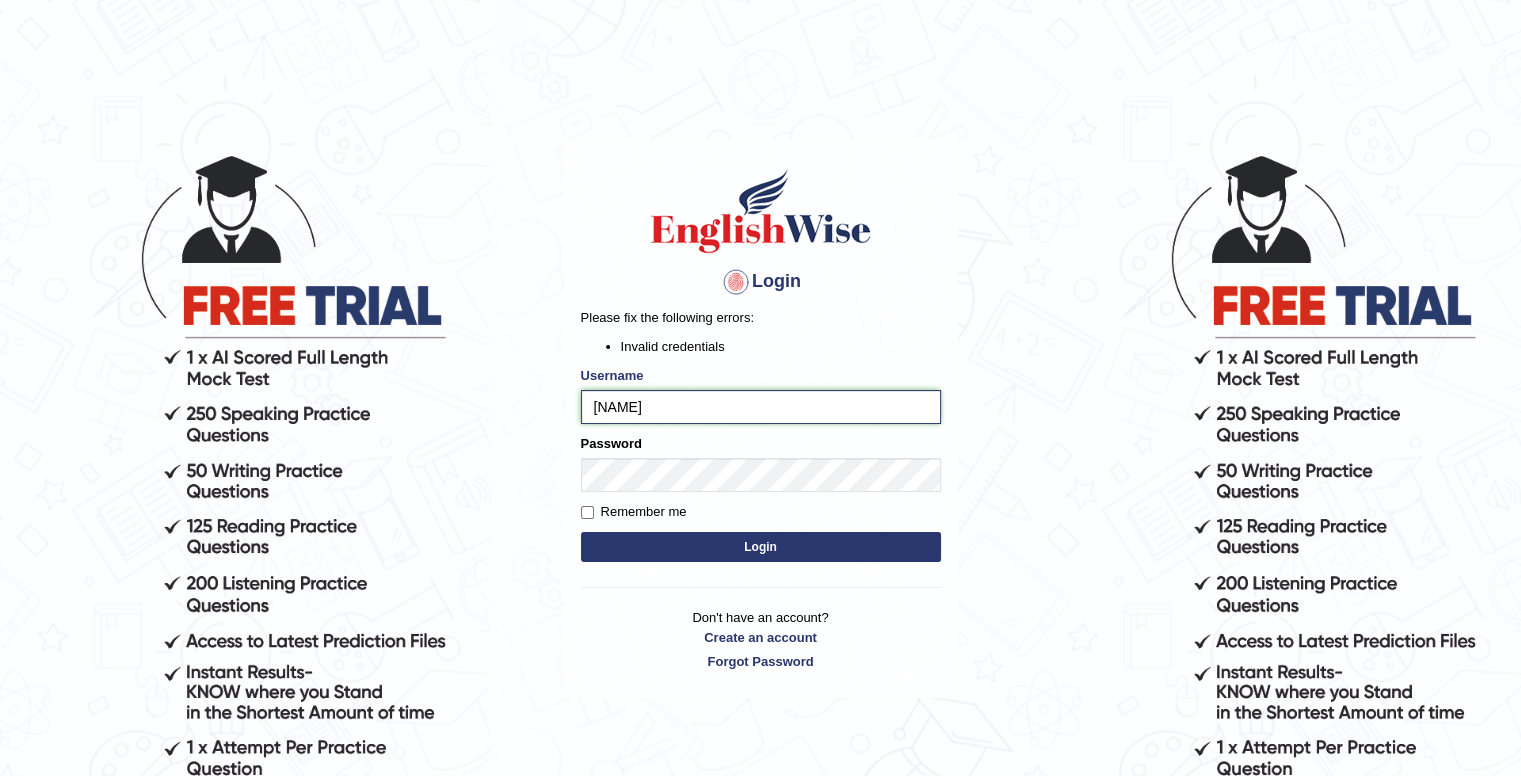 type on "Maryokere" 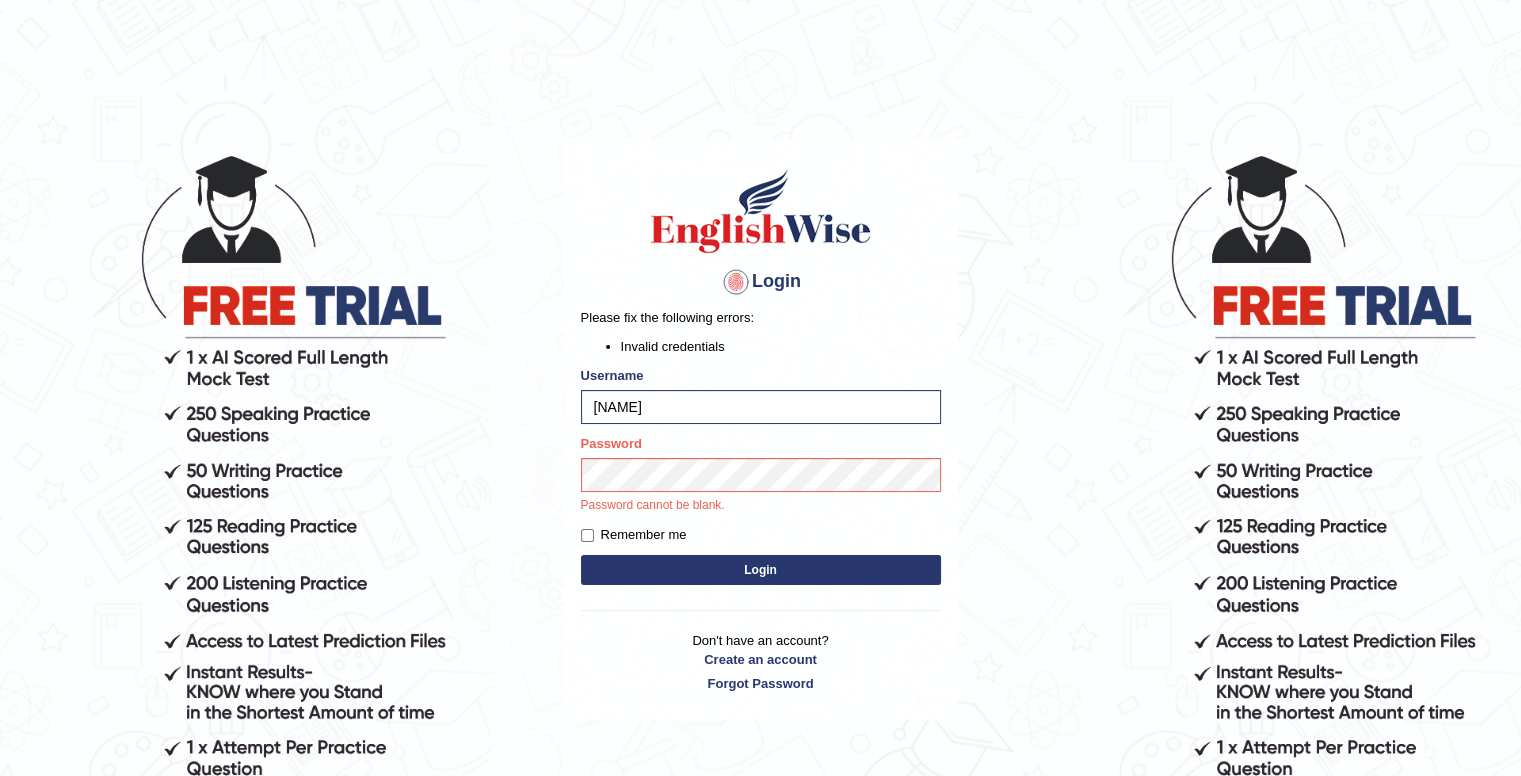 click on "Remember me" at bounding box center (587, 535) 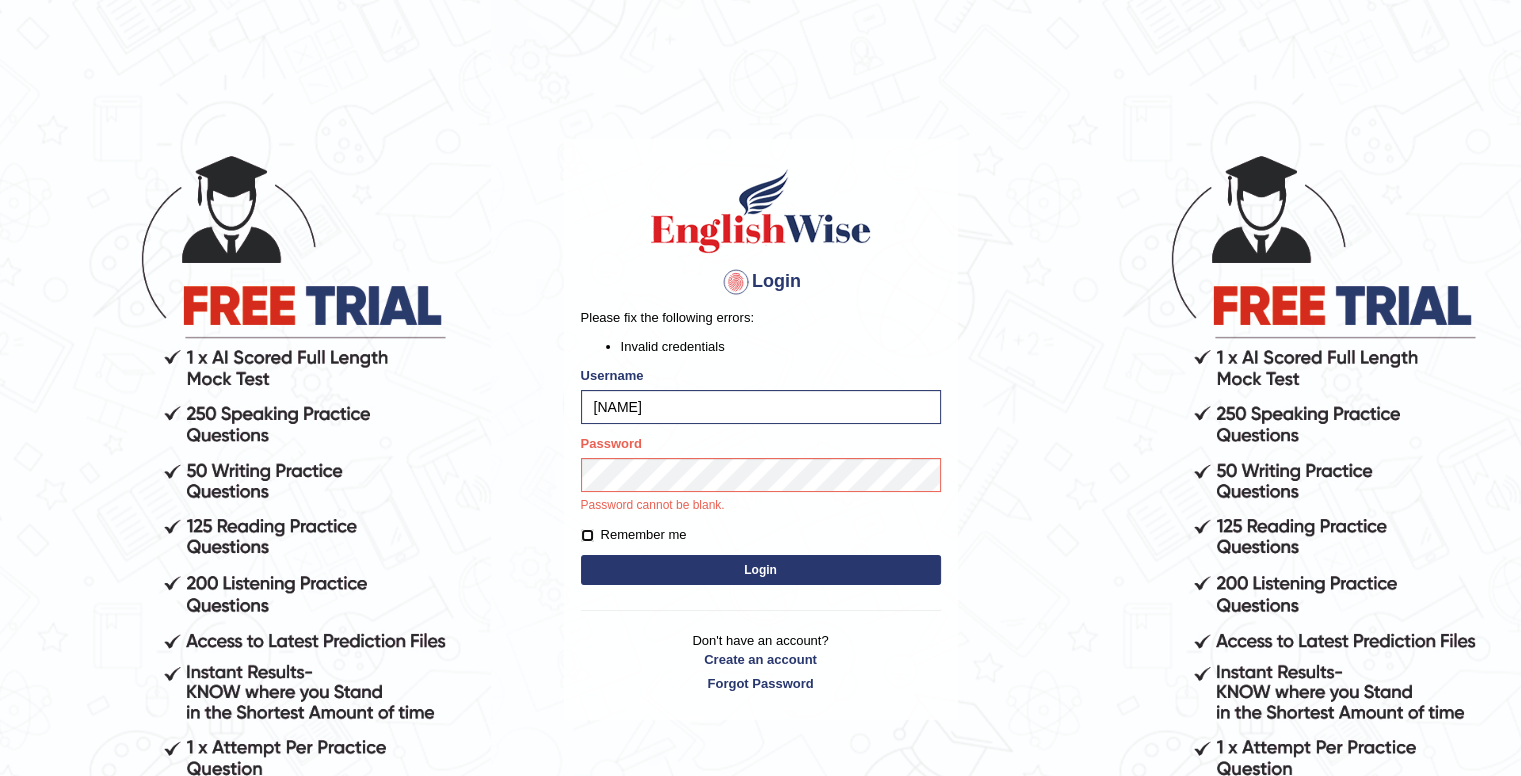 checkbox on "true" 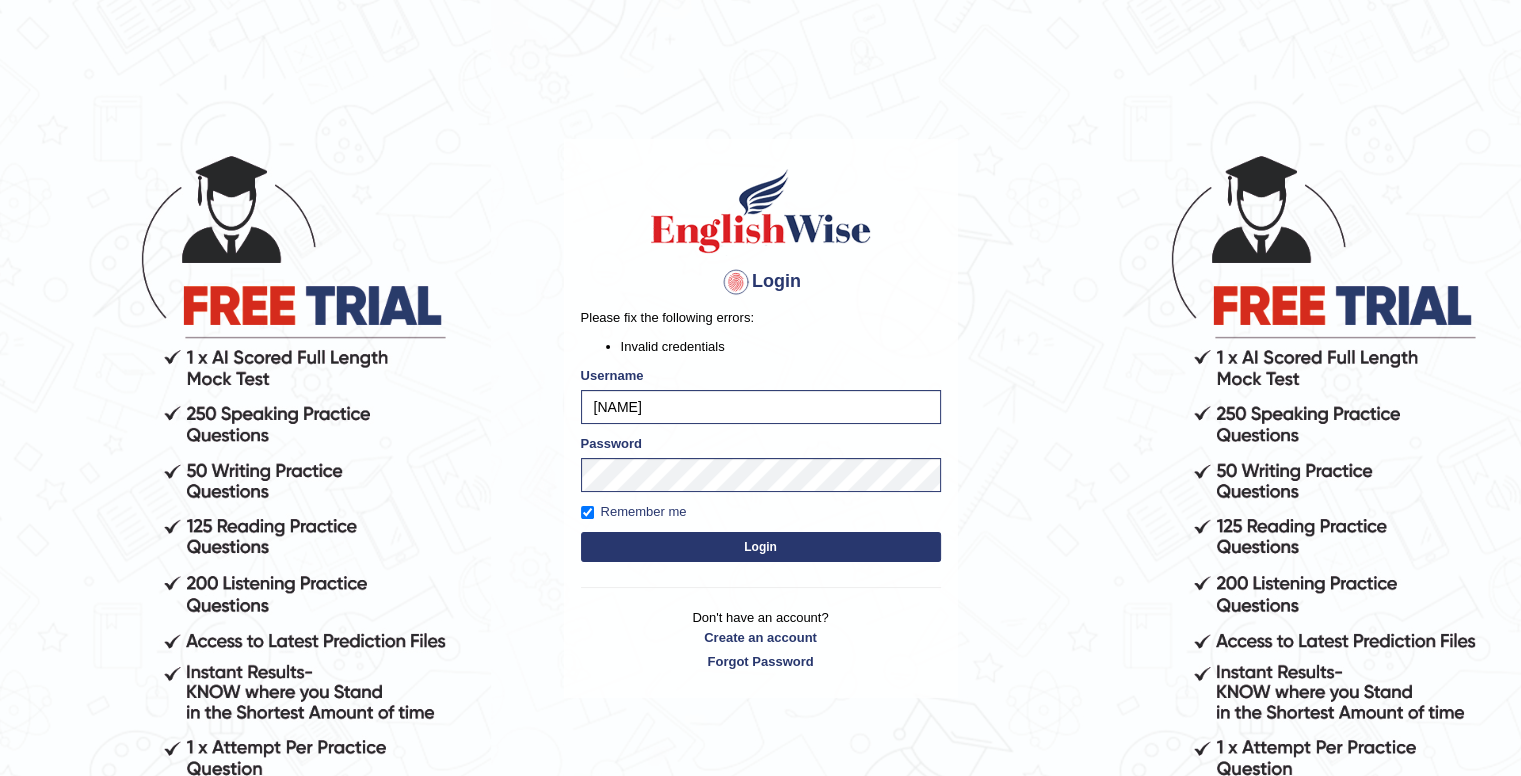 click on "Login" at bounding box center [761, 547] 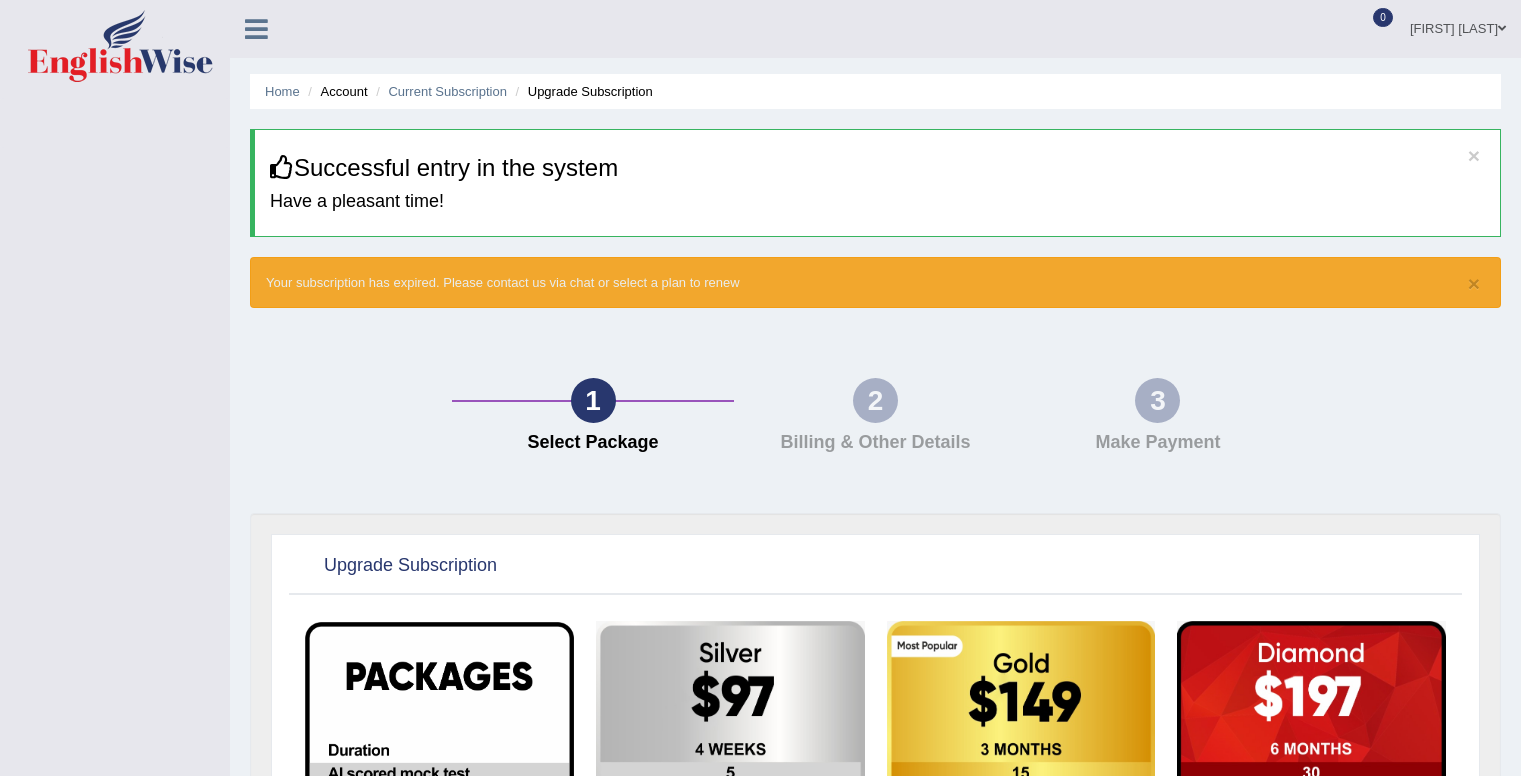 scroll, scrollTop: 0, scrollLeft: 0, axis: both 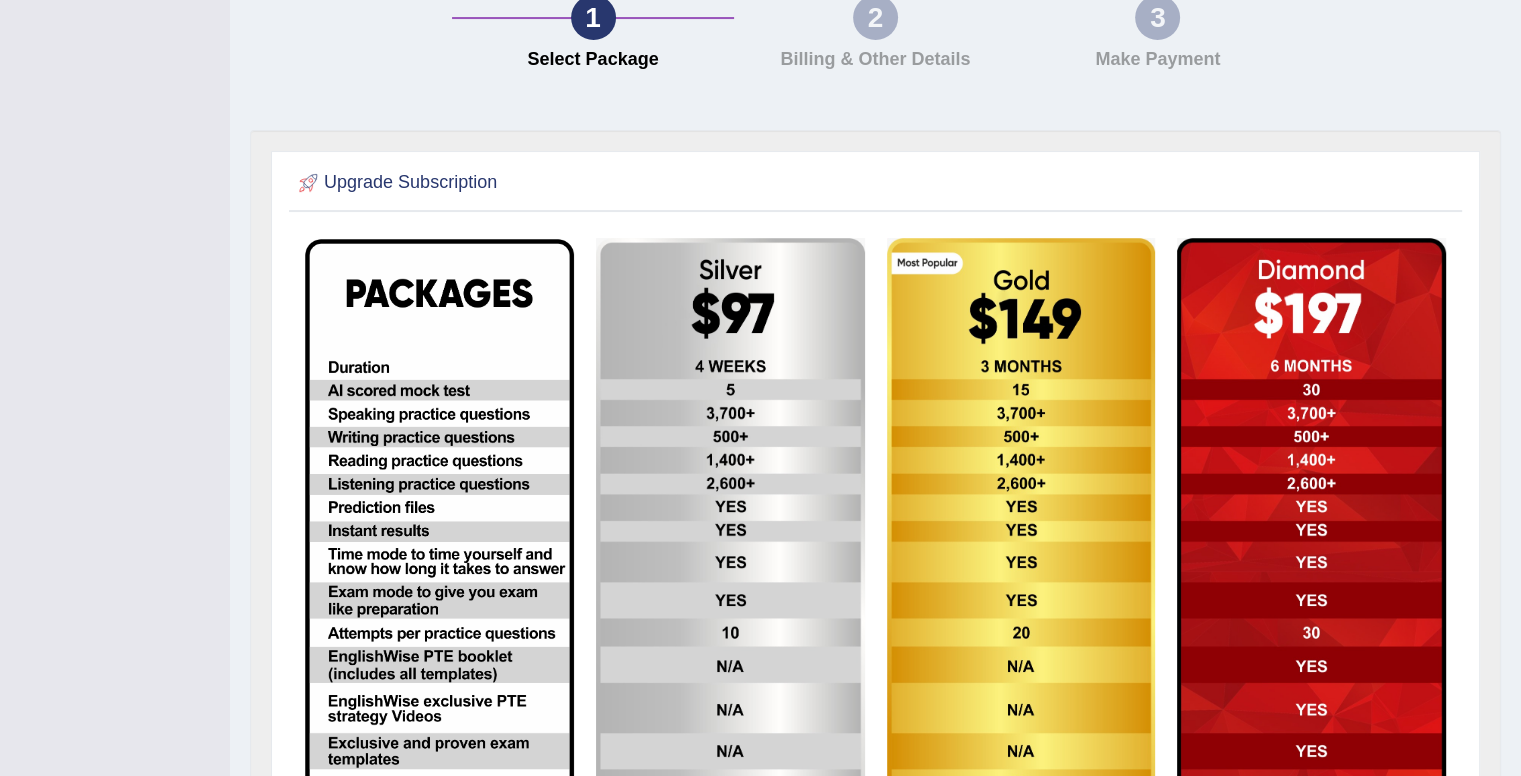 click at bounding box center [439, 541] 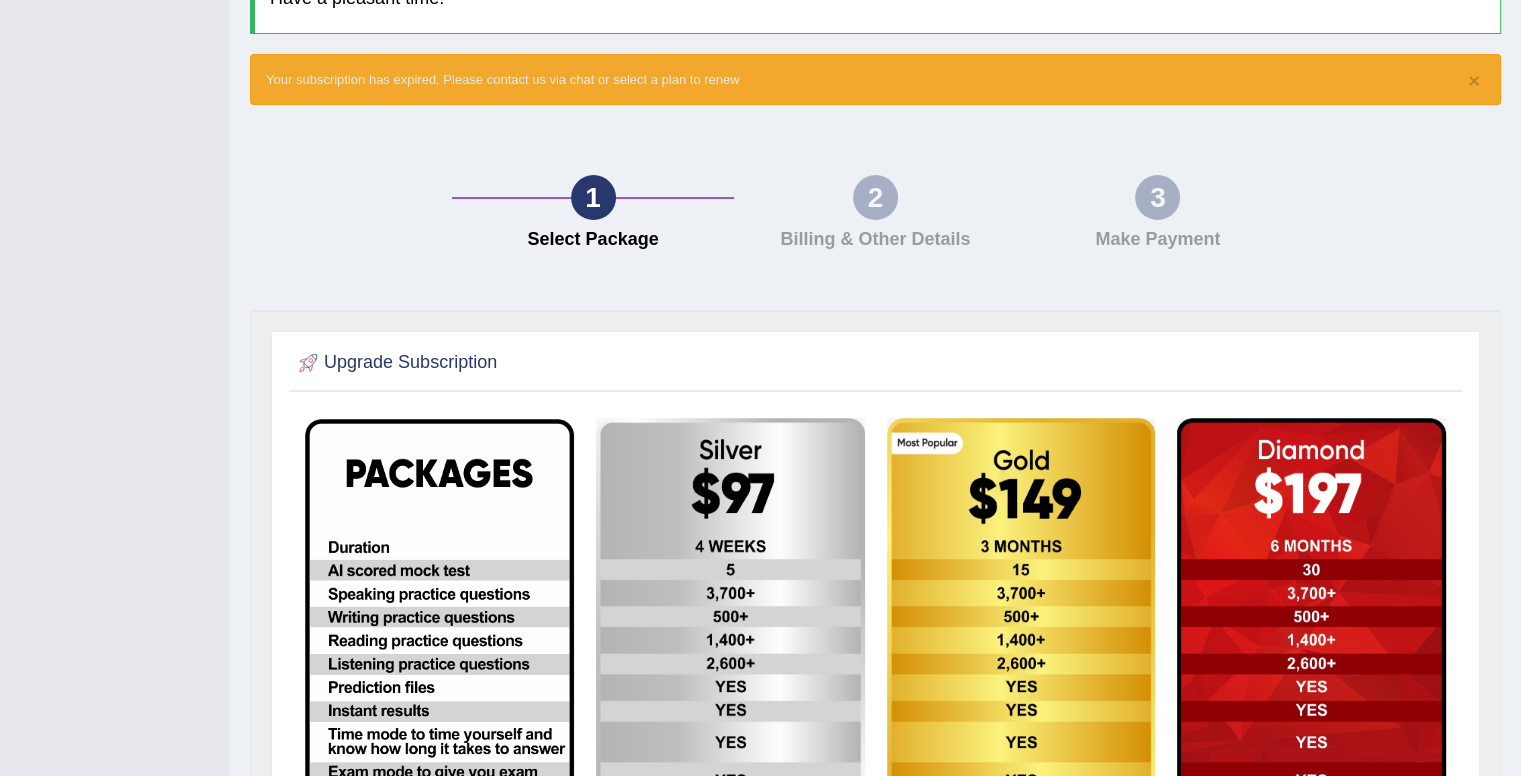 scroll, scrollTop: 186, scrollLeft: 0, axis: vertical 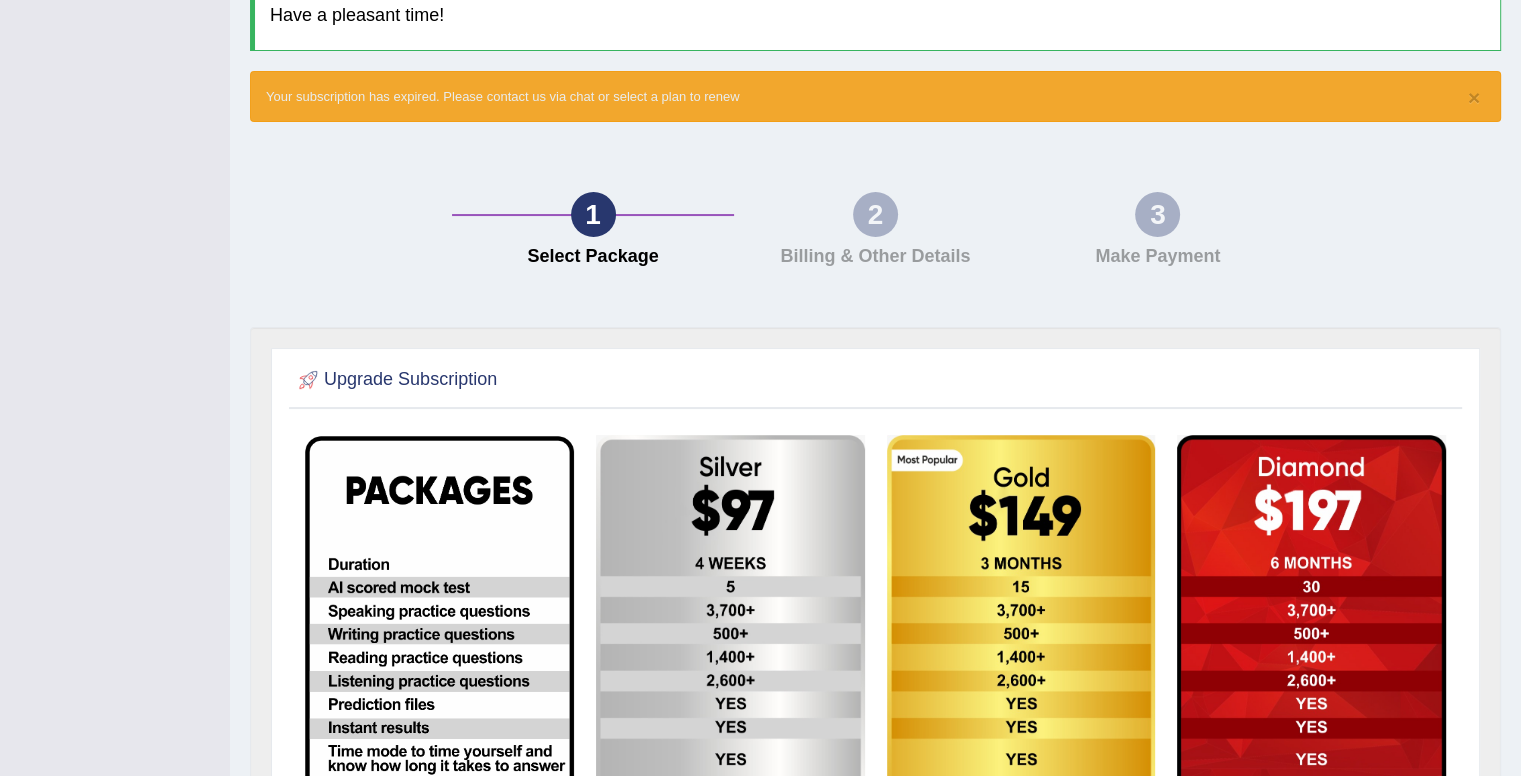 click on "1" at bounding box center (593, 214) 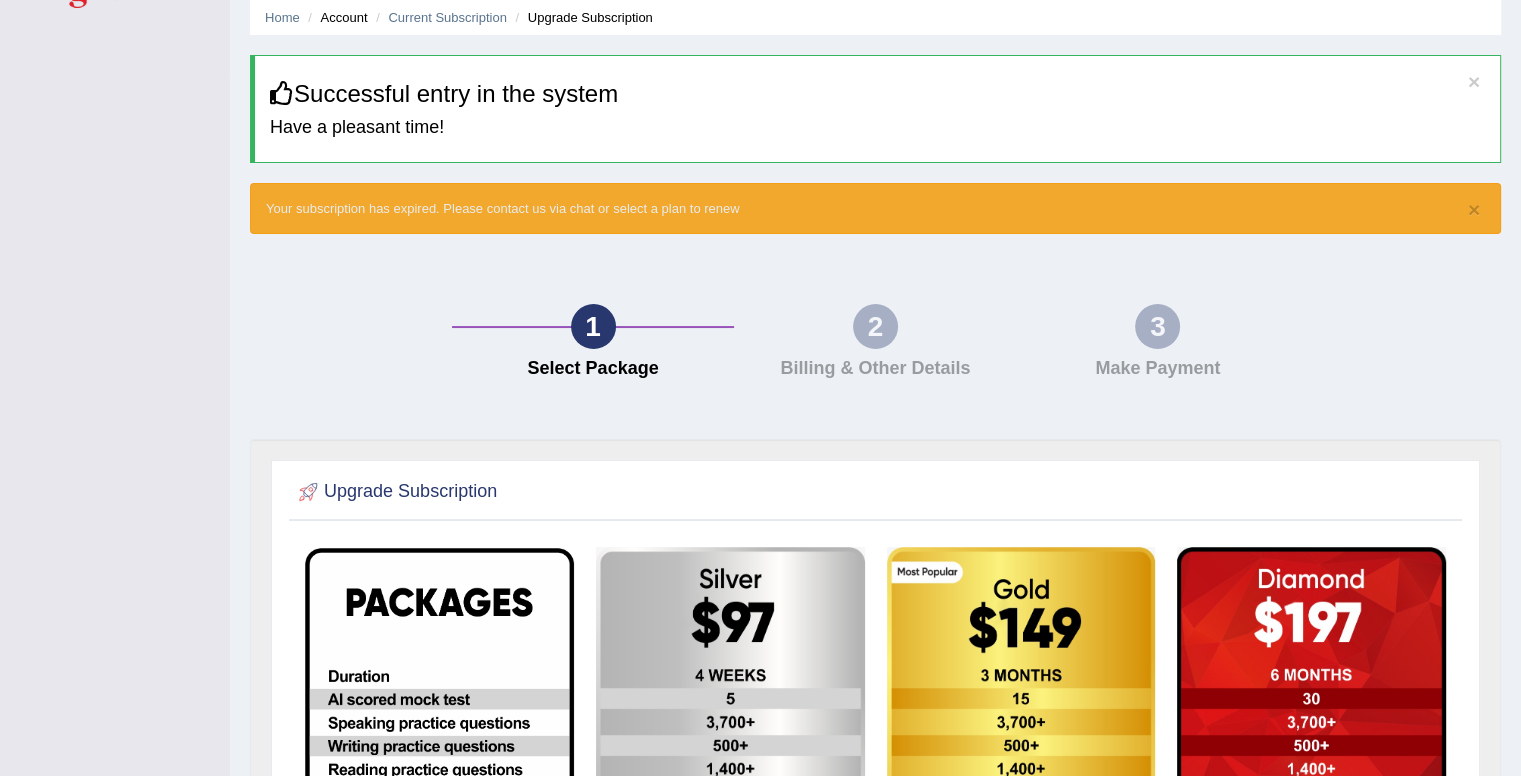 scroll, scrollTop: 0, scrollLeft: 0, axis: both 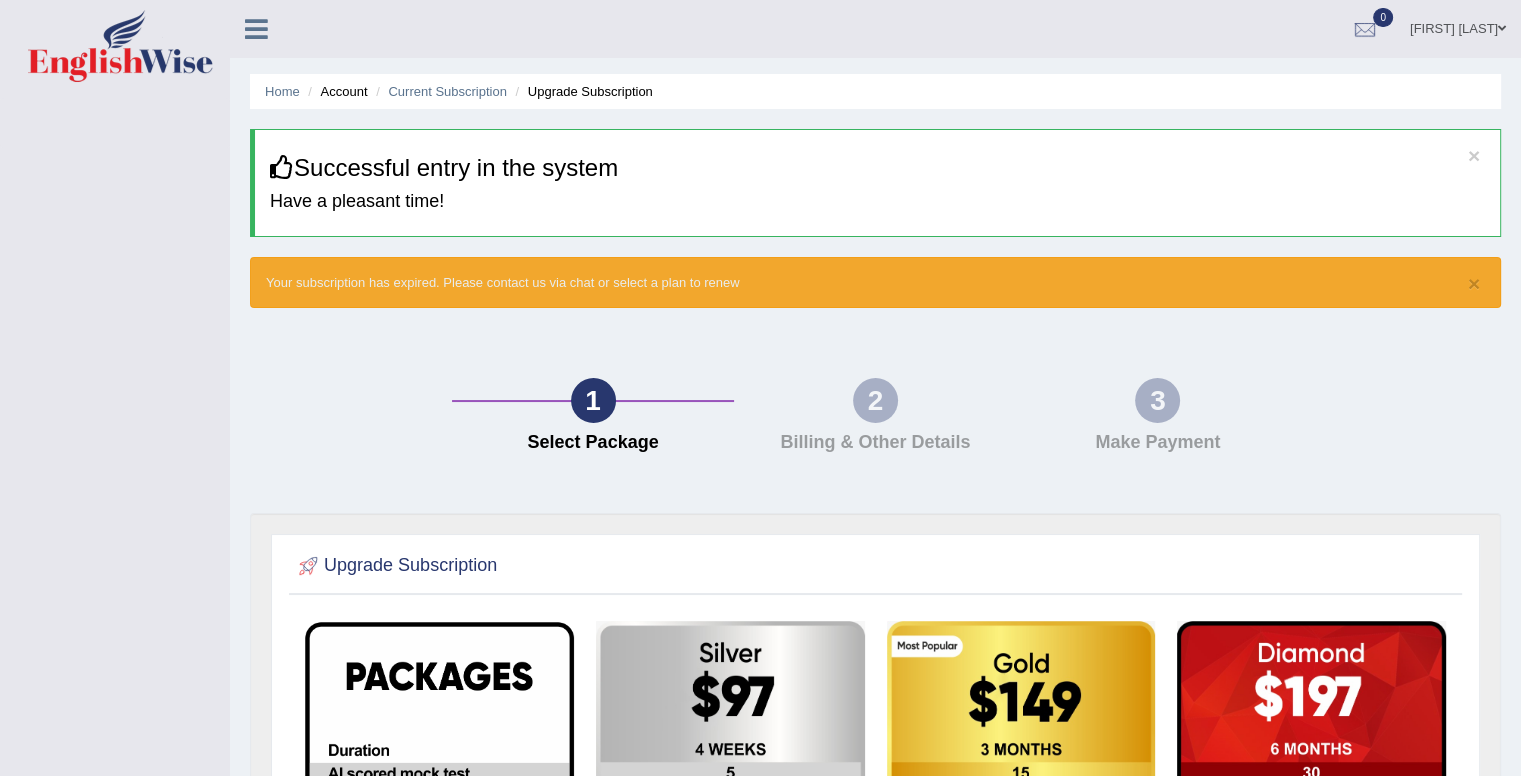 click on "Current Subscription" at bounding box center (439, 91) 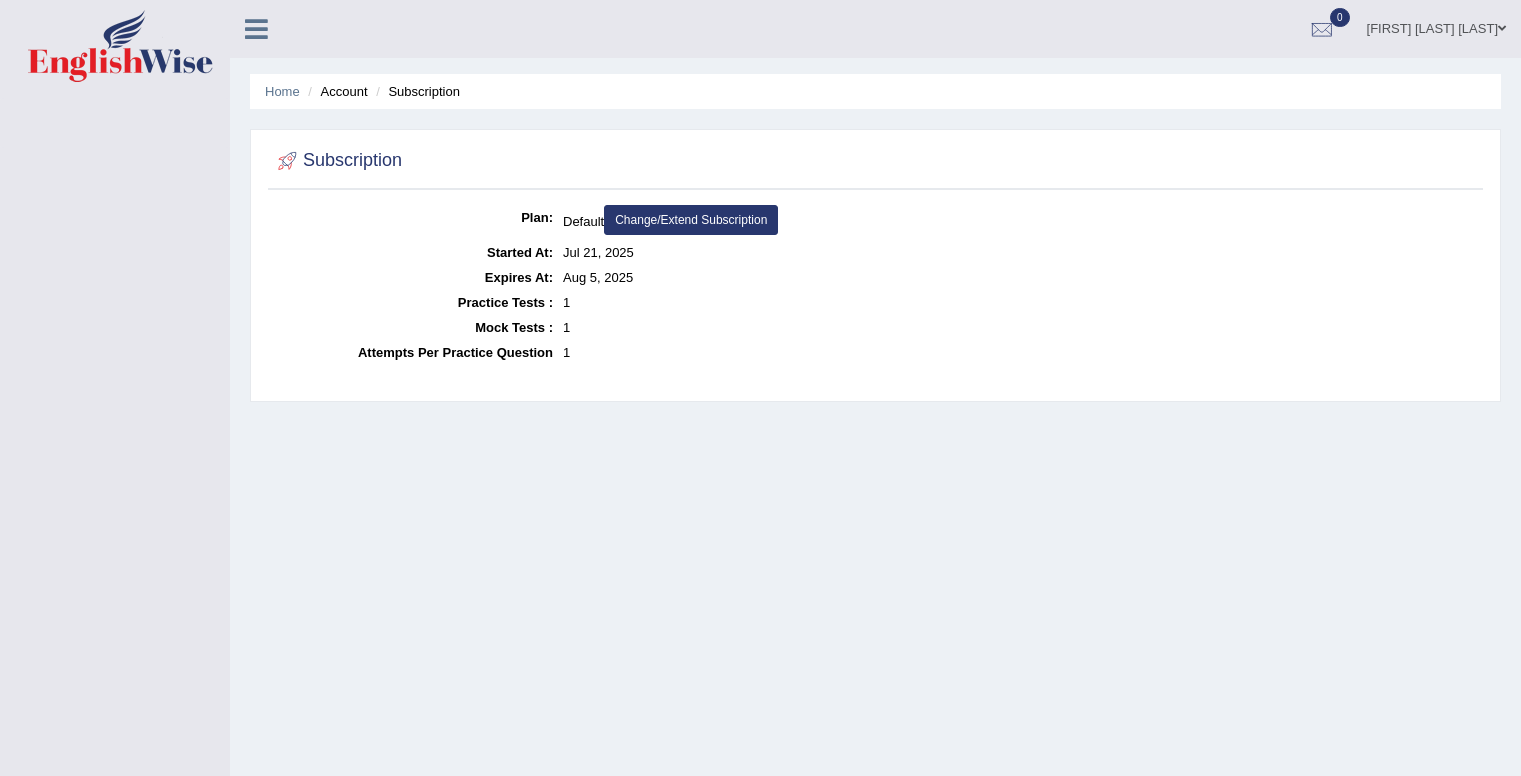 scroll, scrollTop: 0, scrollLeft: 0, axis: both 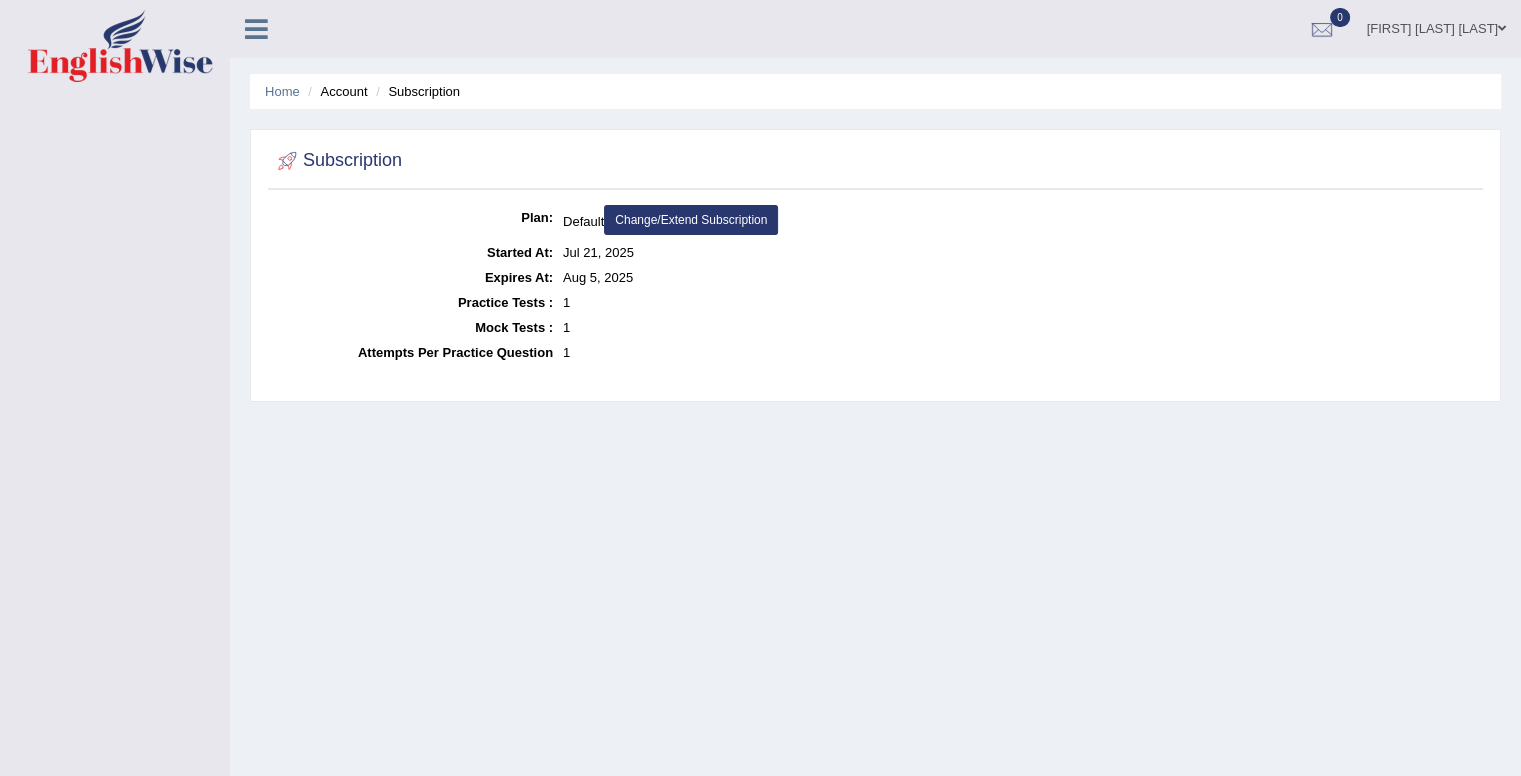 click on "Change/Extend Subscription" at bounding box center (691, 220) 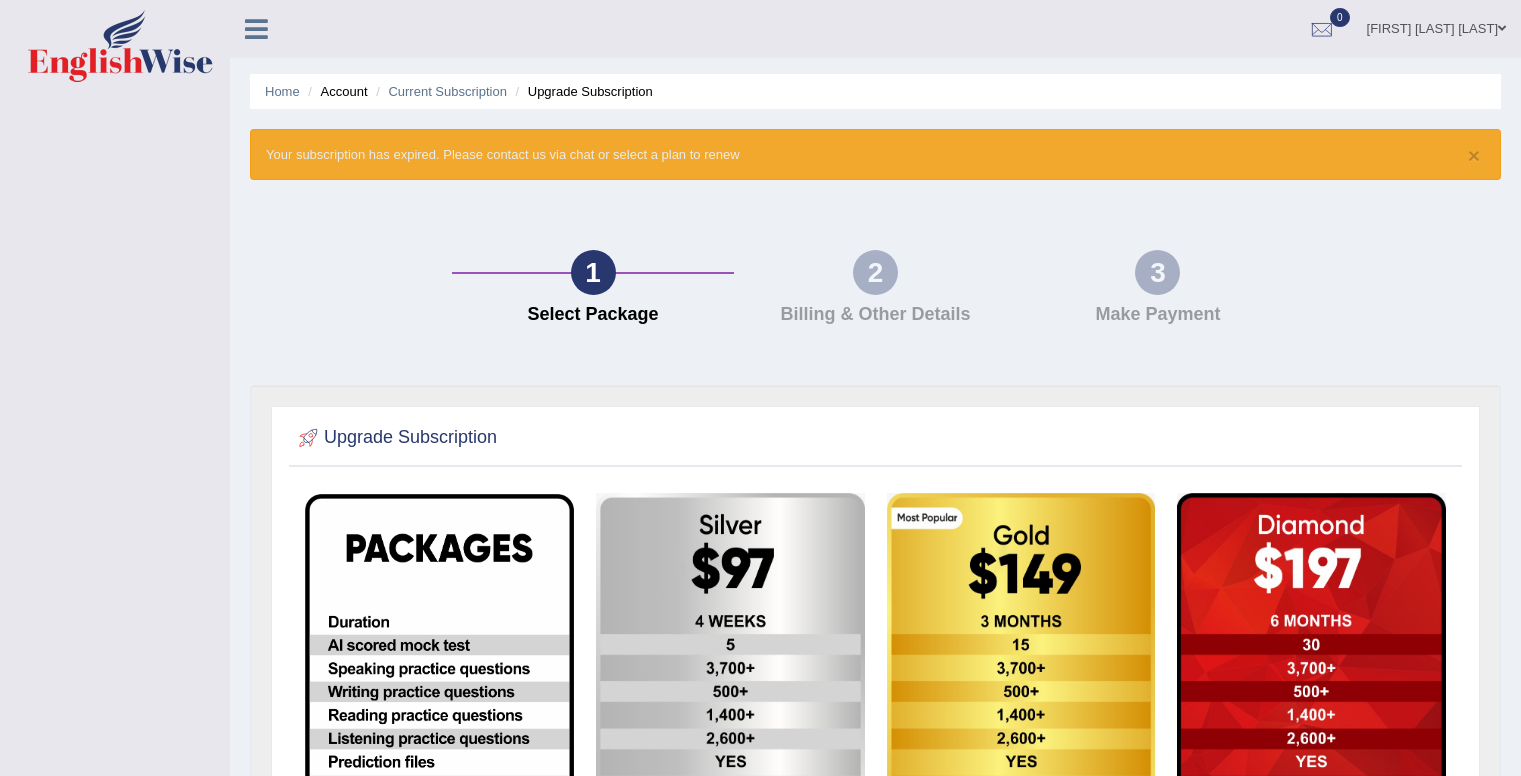 scroll, scrollTop: 90, scrollLeft: 0, axis: vertical 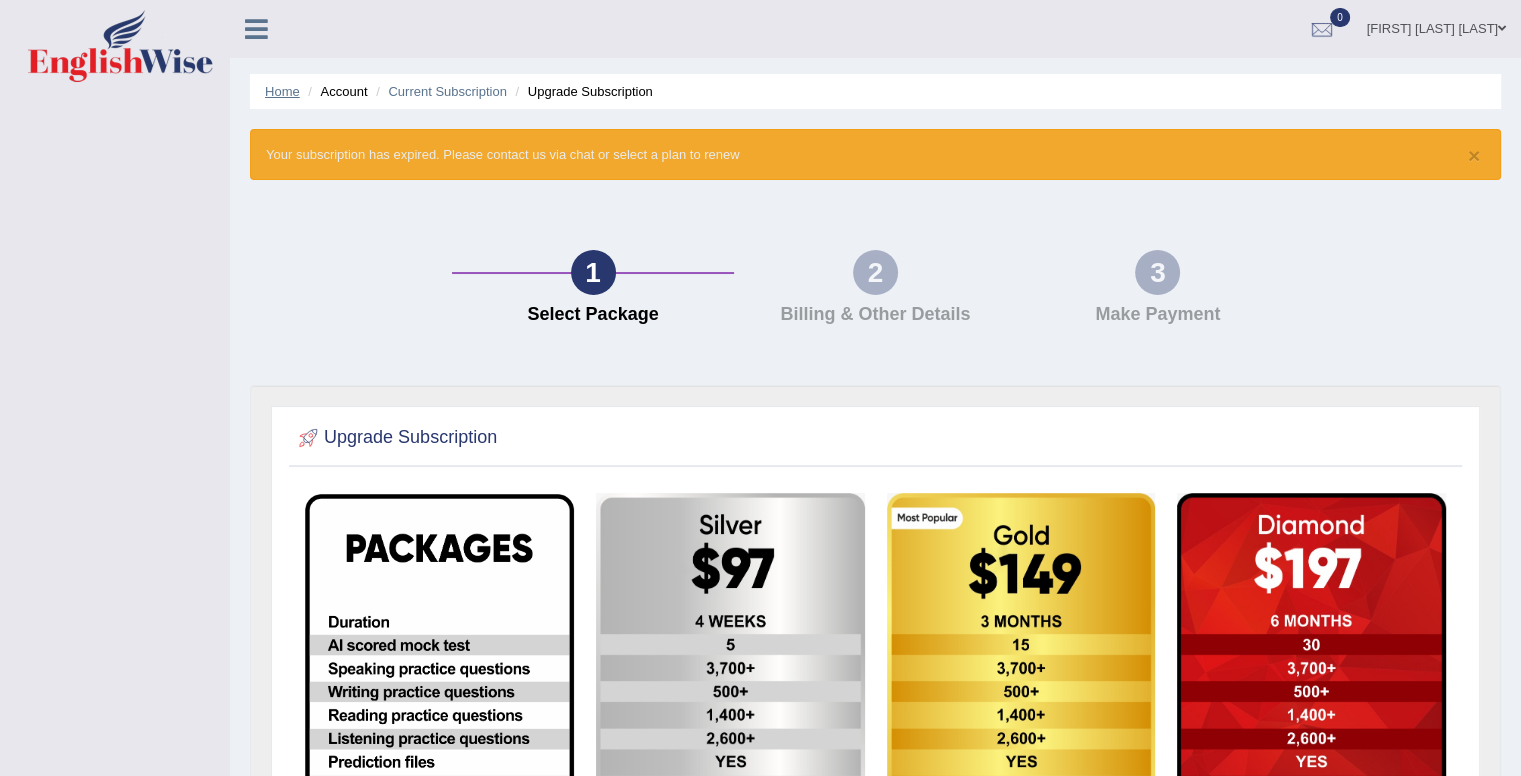 click on "Home" at bounding box center [282, 91] 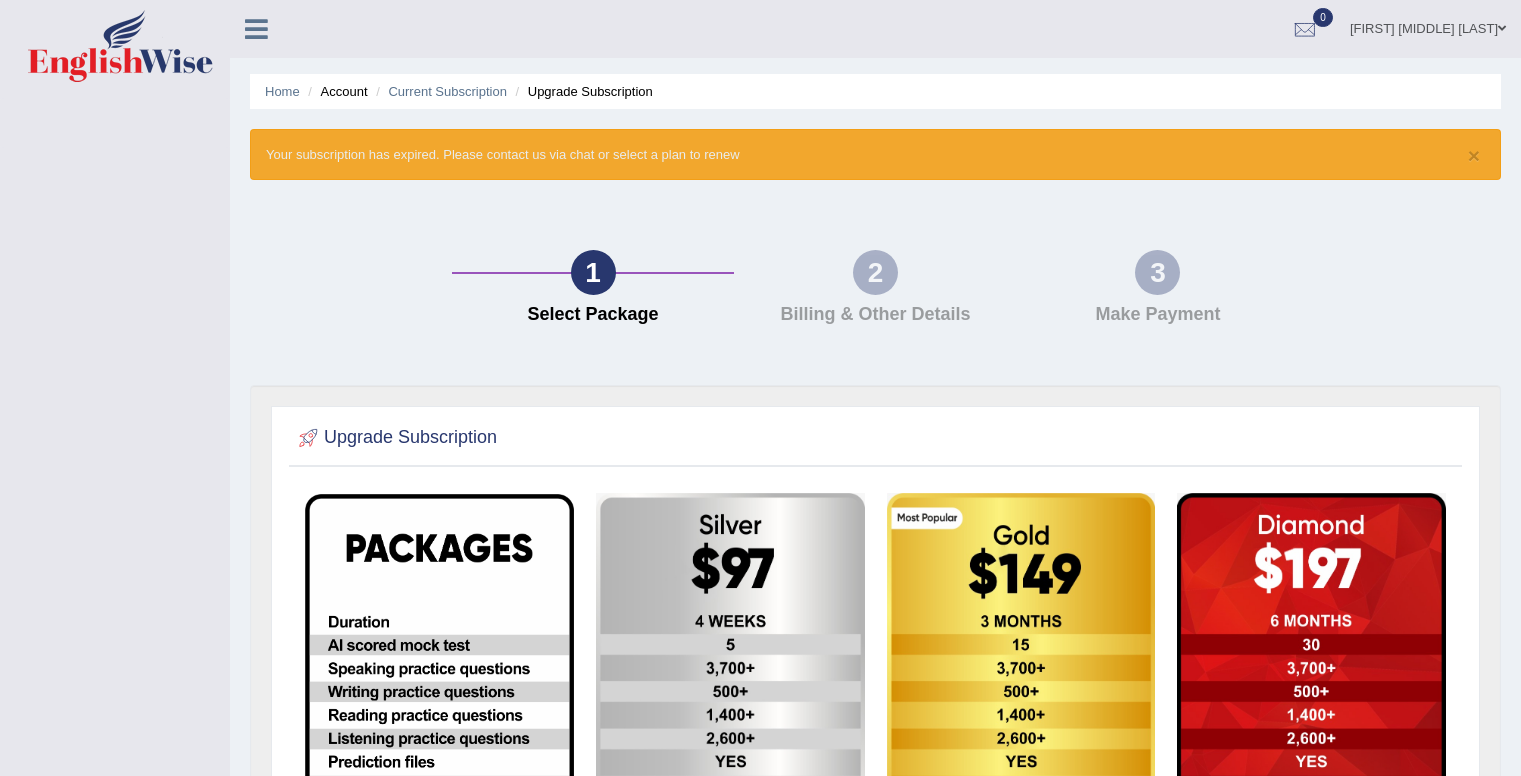 scroll, scrollTop: 0, scrollLeft: 0, axis: both 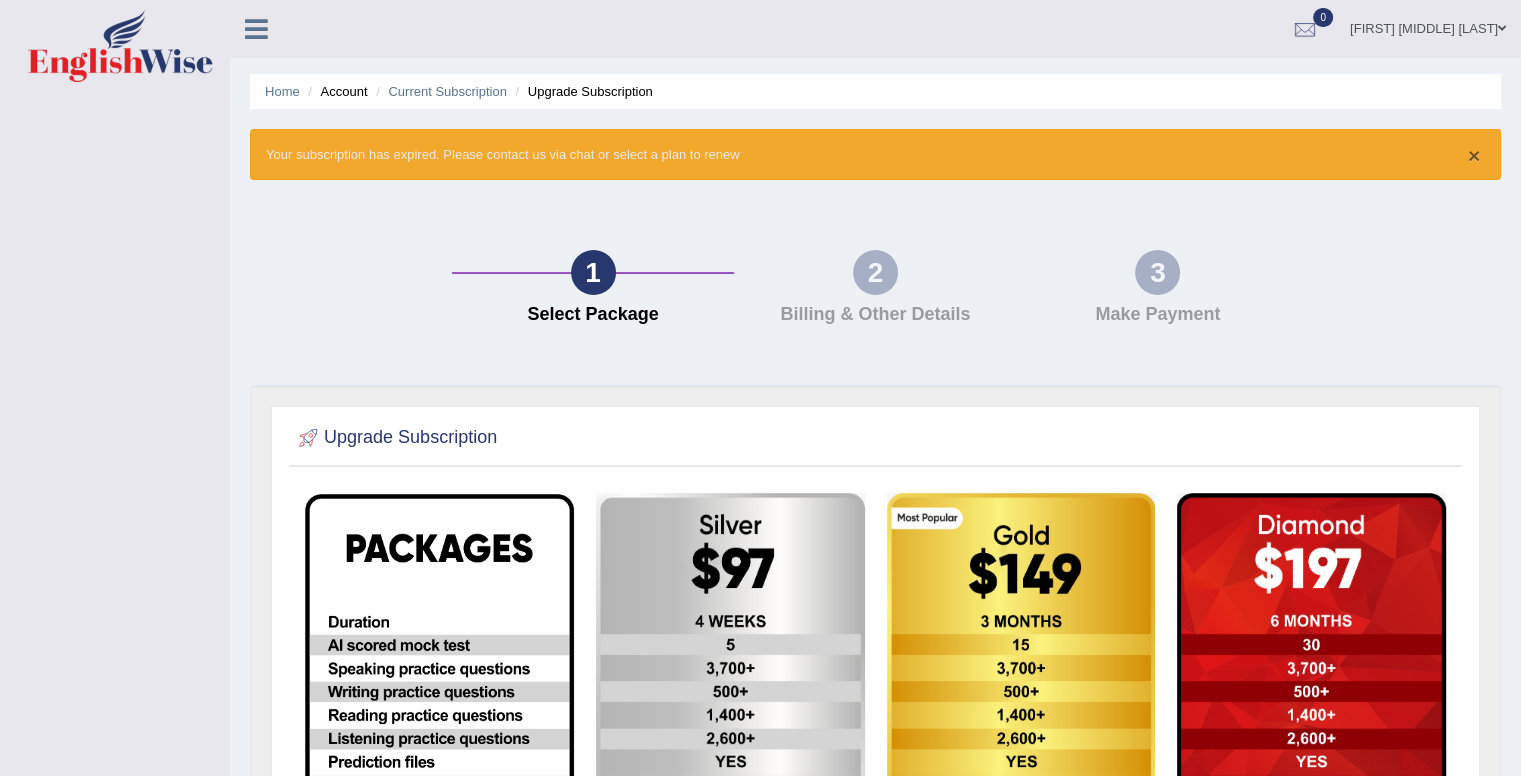 click on "×" at bounding box center [1474, 155] 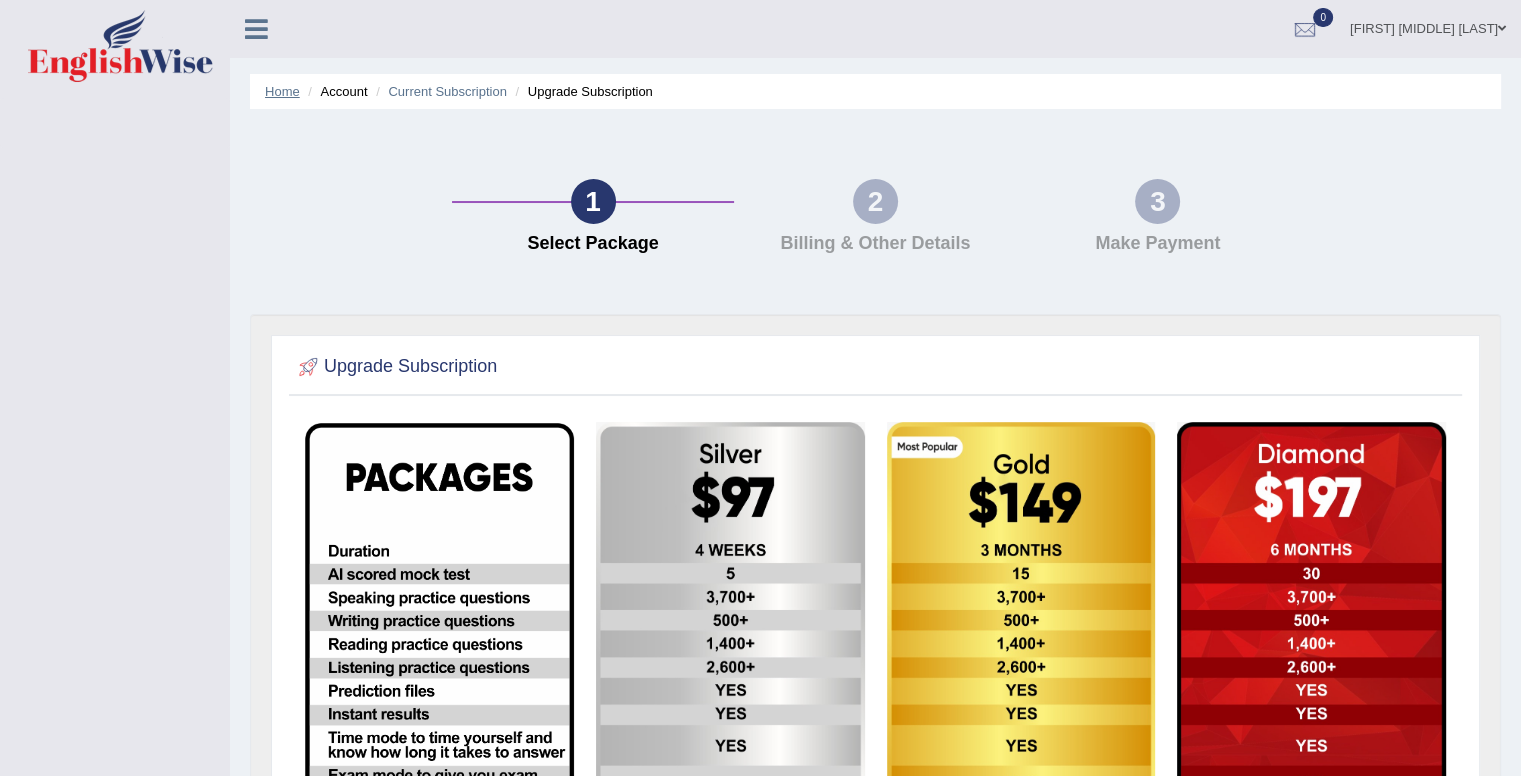 click on "Home" at bounding box center [282, 91] 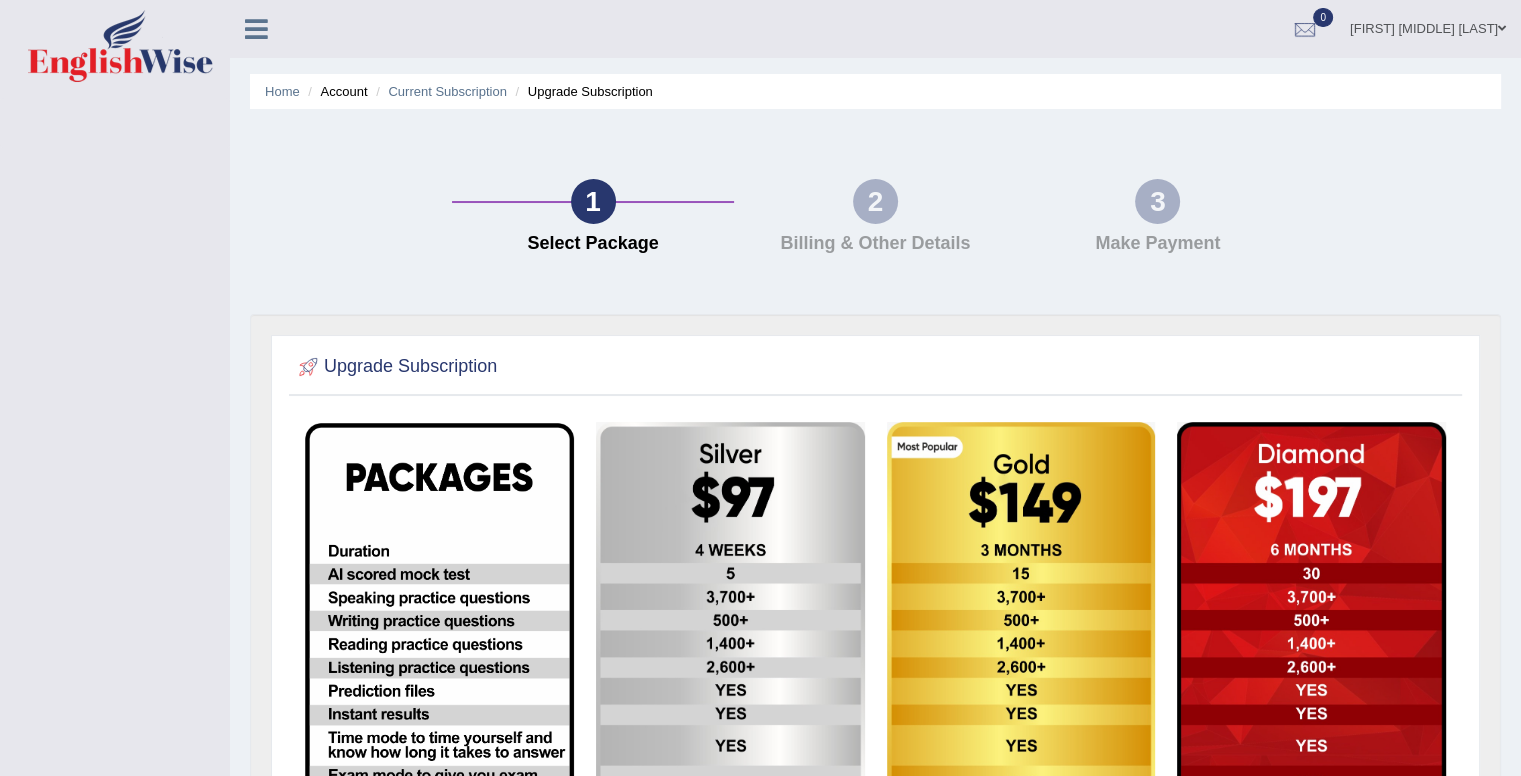 click at bounding box center (256, 29) 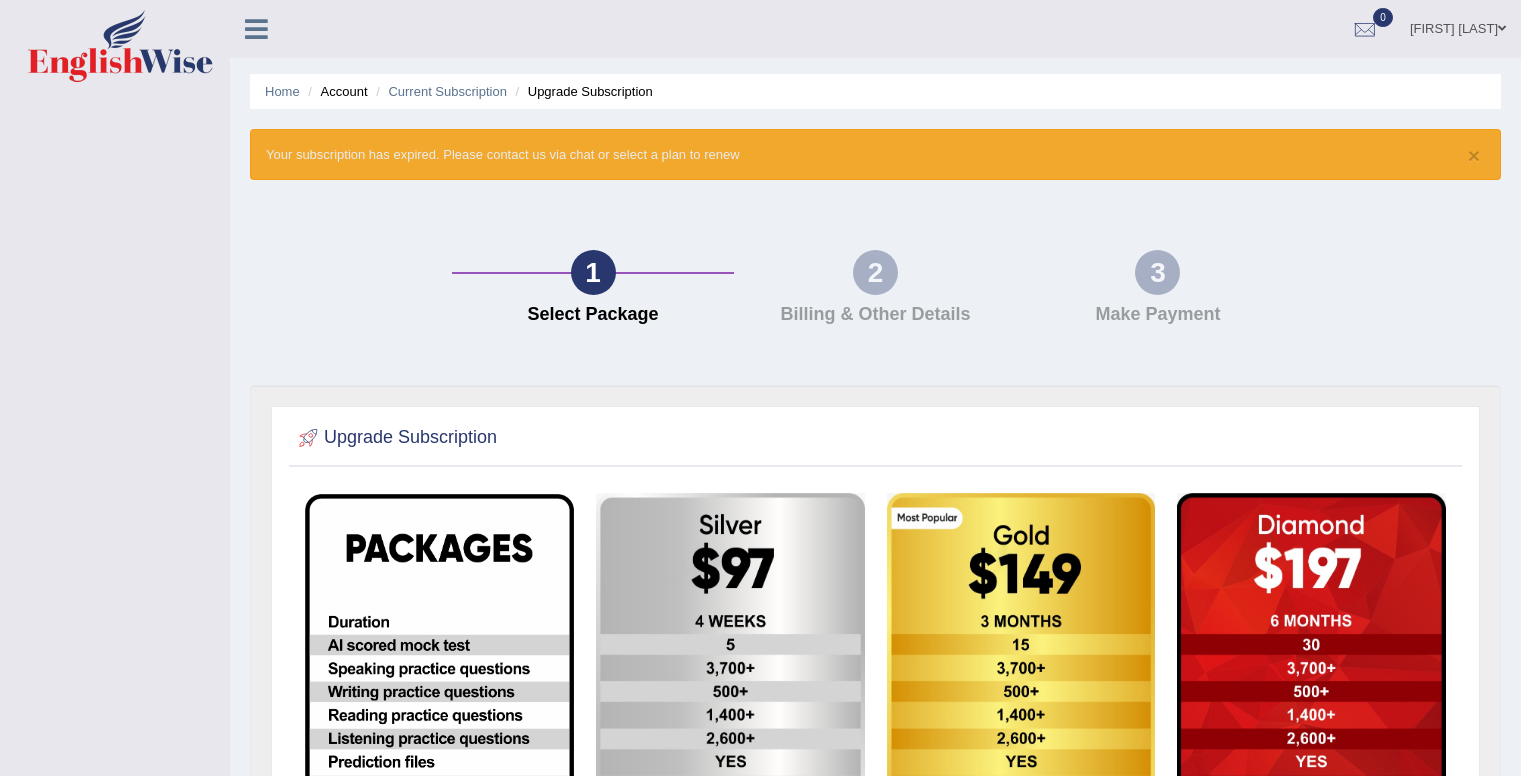 scroll, scrollTop: 476, scrollLeft: 0, axis: vertical 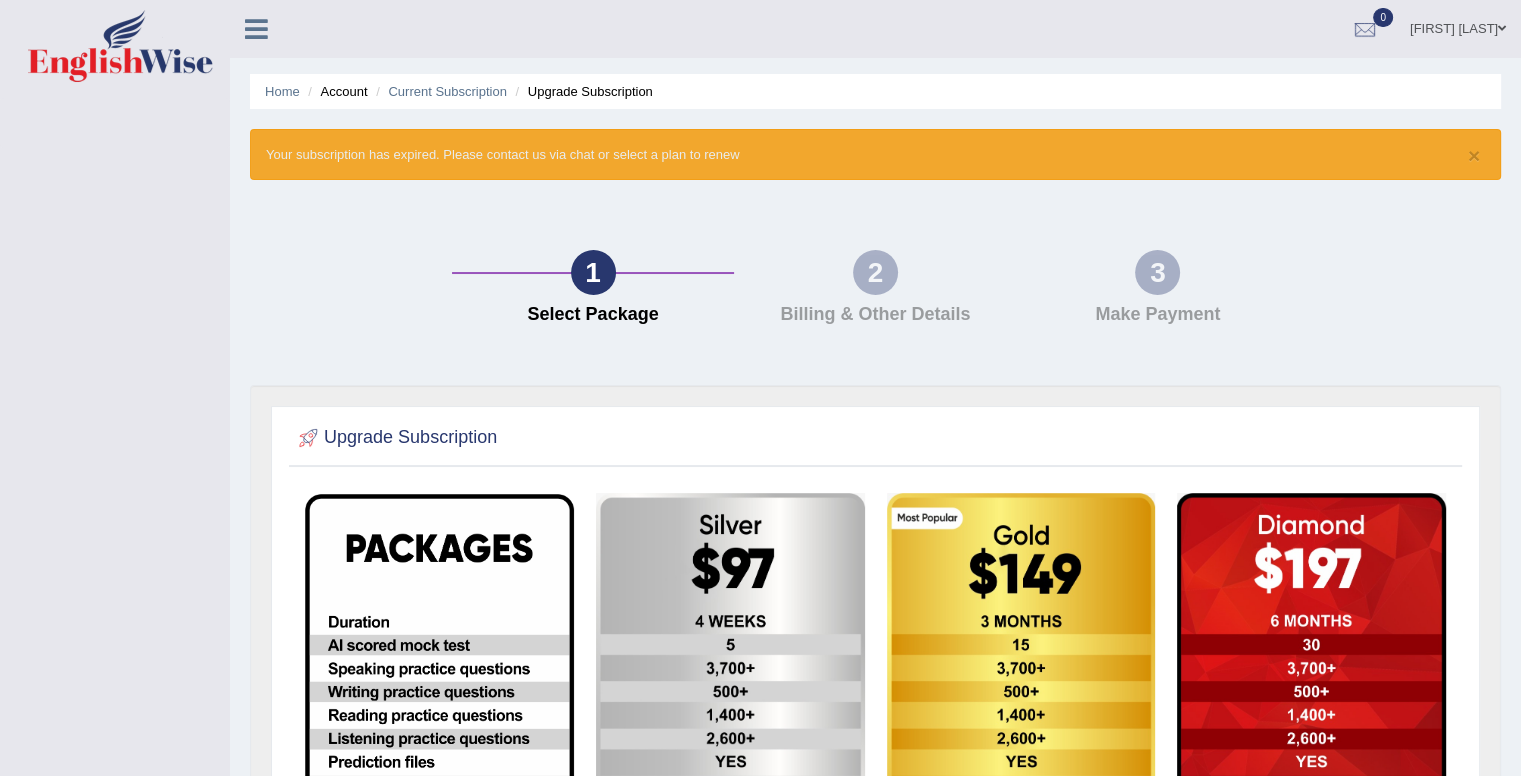 click at bounding box center (256, 29) 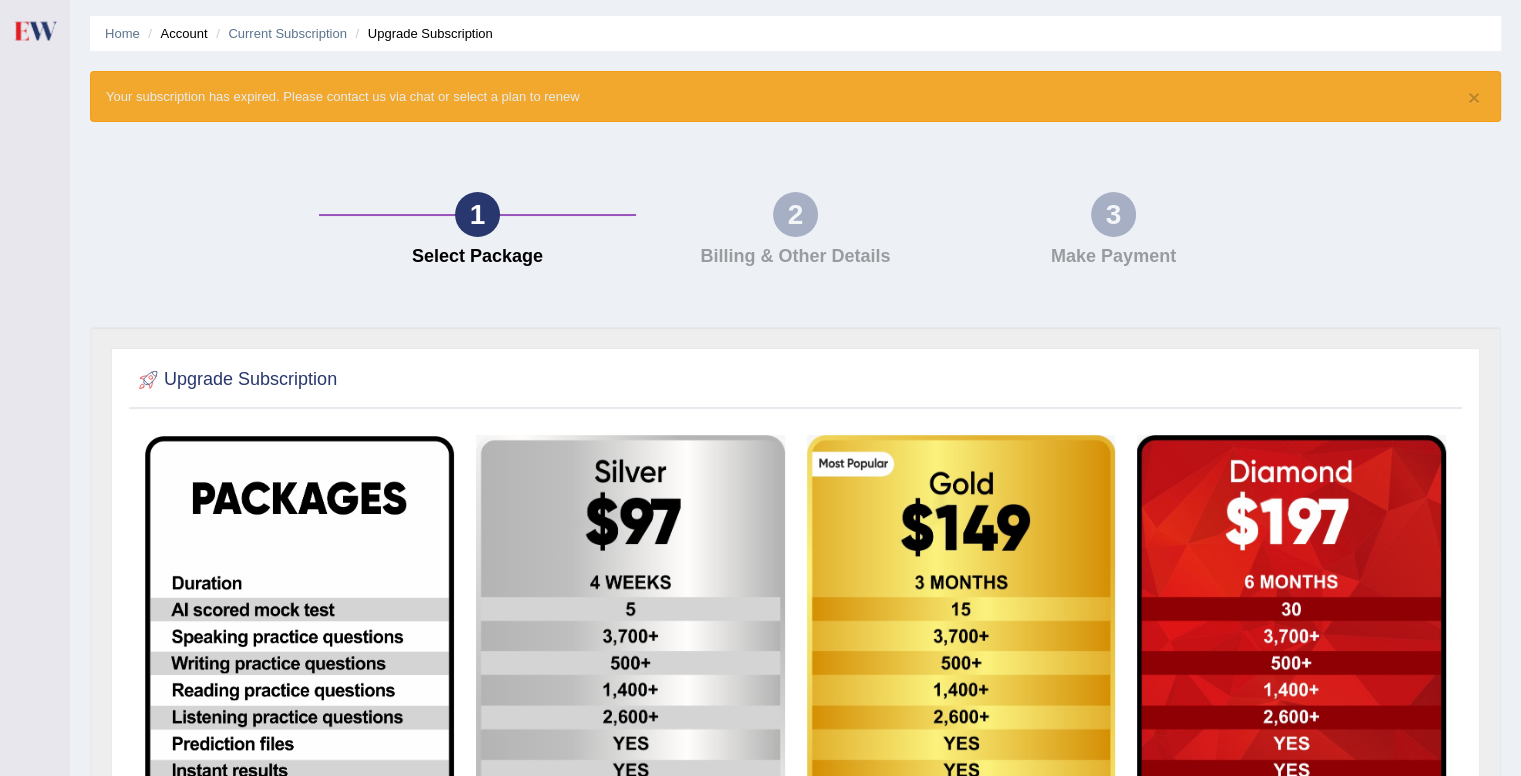 scroll, scrollTop: 0, scrollLeft: 0, axis: both 